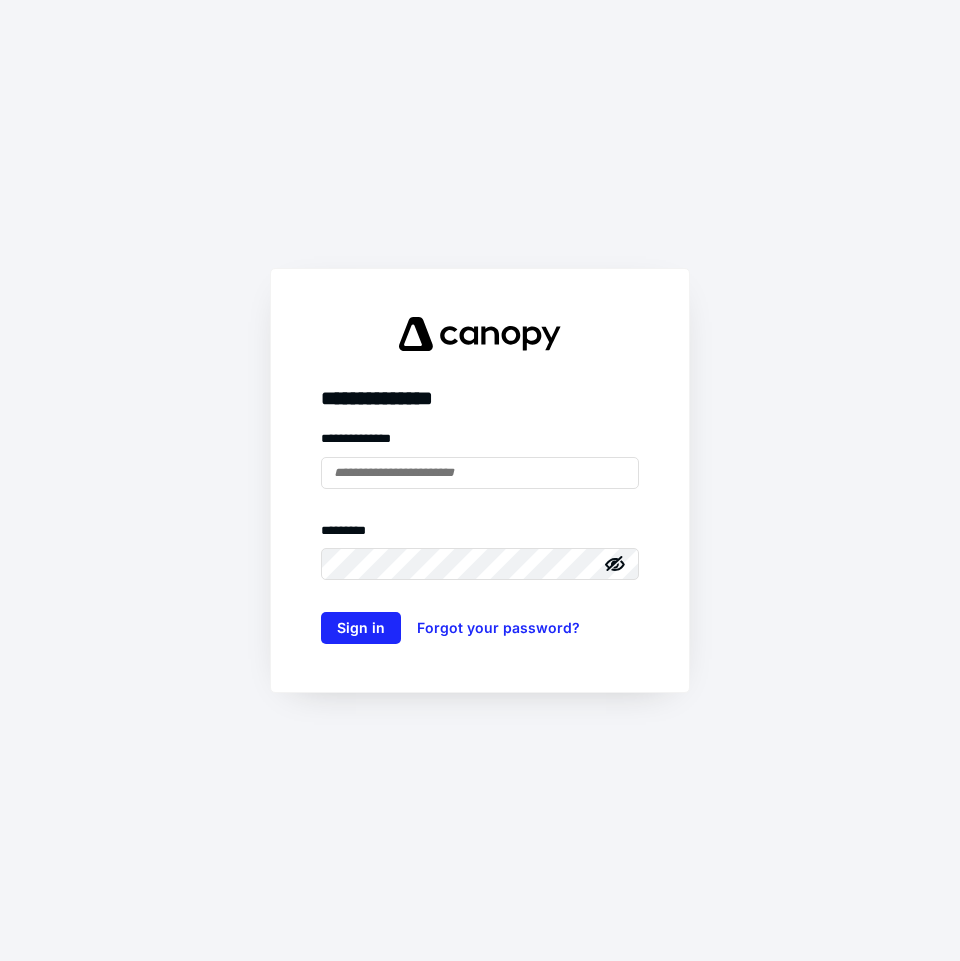 scroll, scrollTop: 0, scrollLeft: 0, axis: both 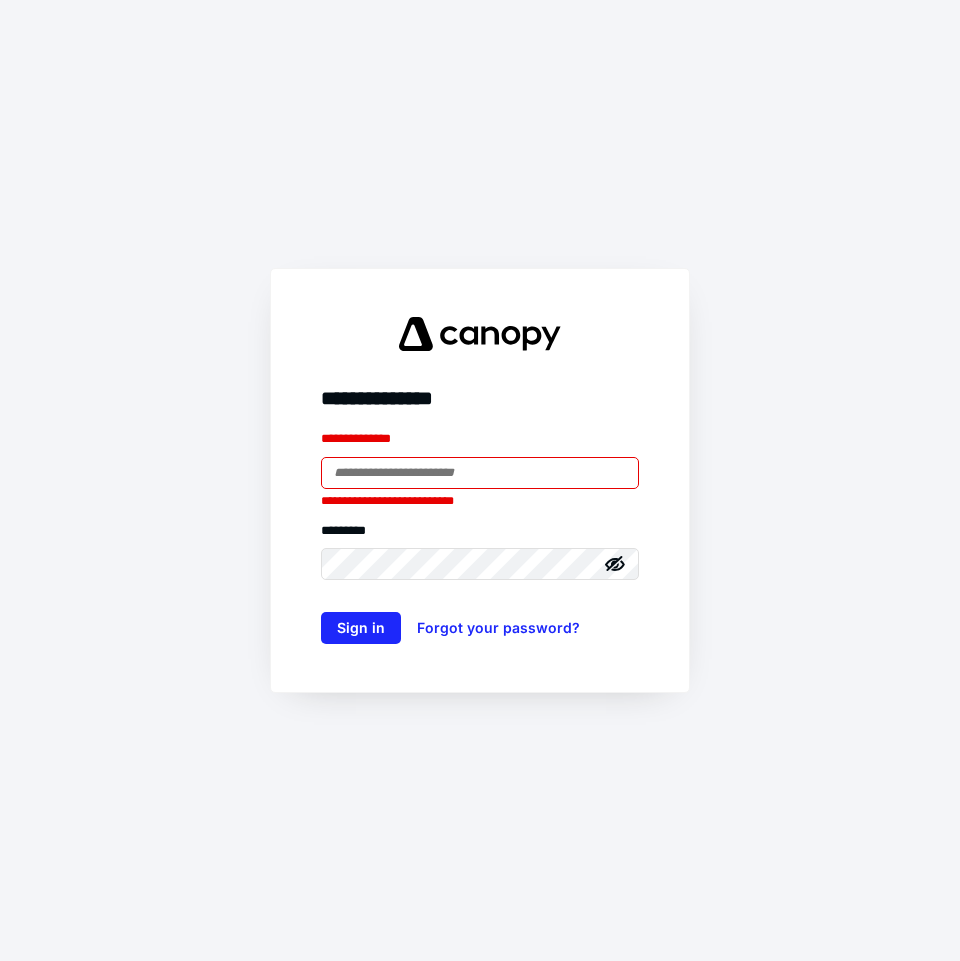 click on "**********" at bounding box center [480, 480] 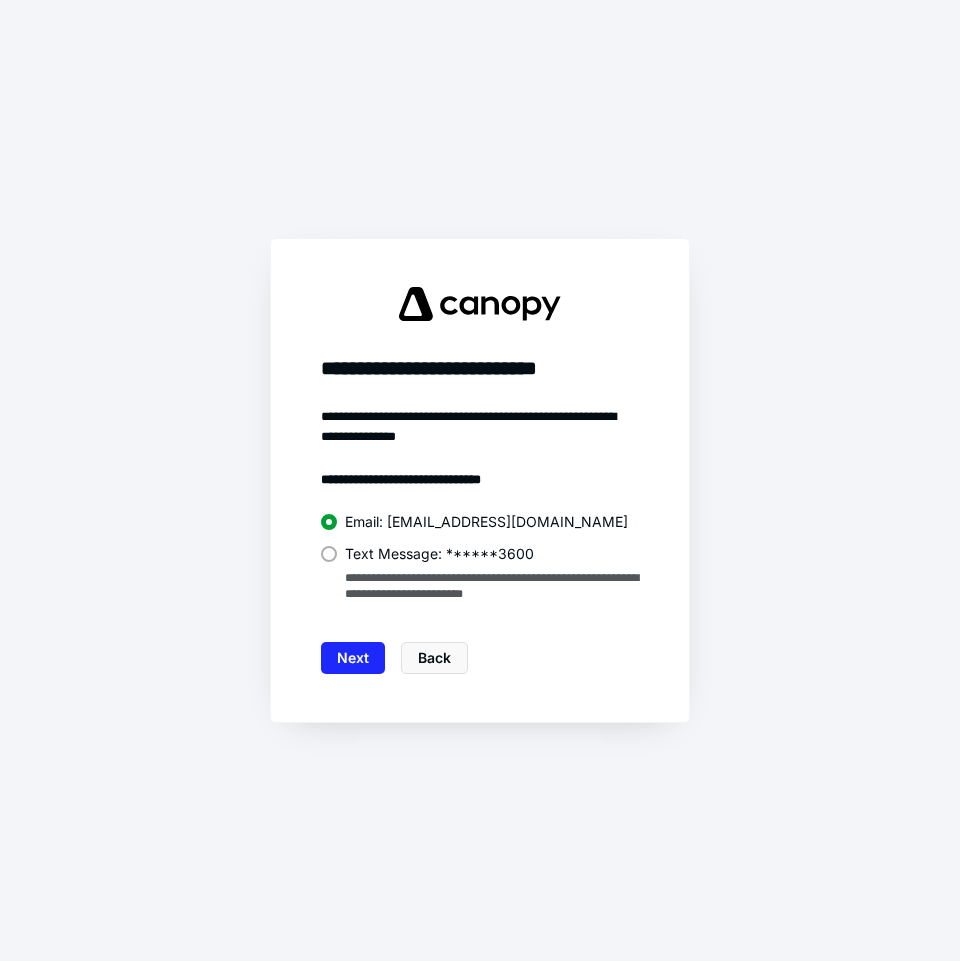 click on "Text Message: ******3600" at bounding box center (439, 554) 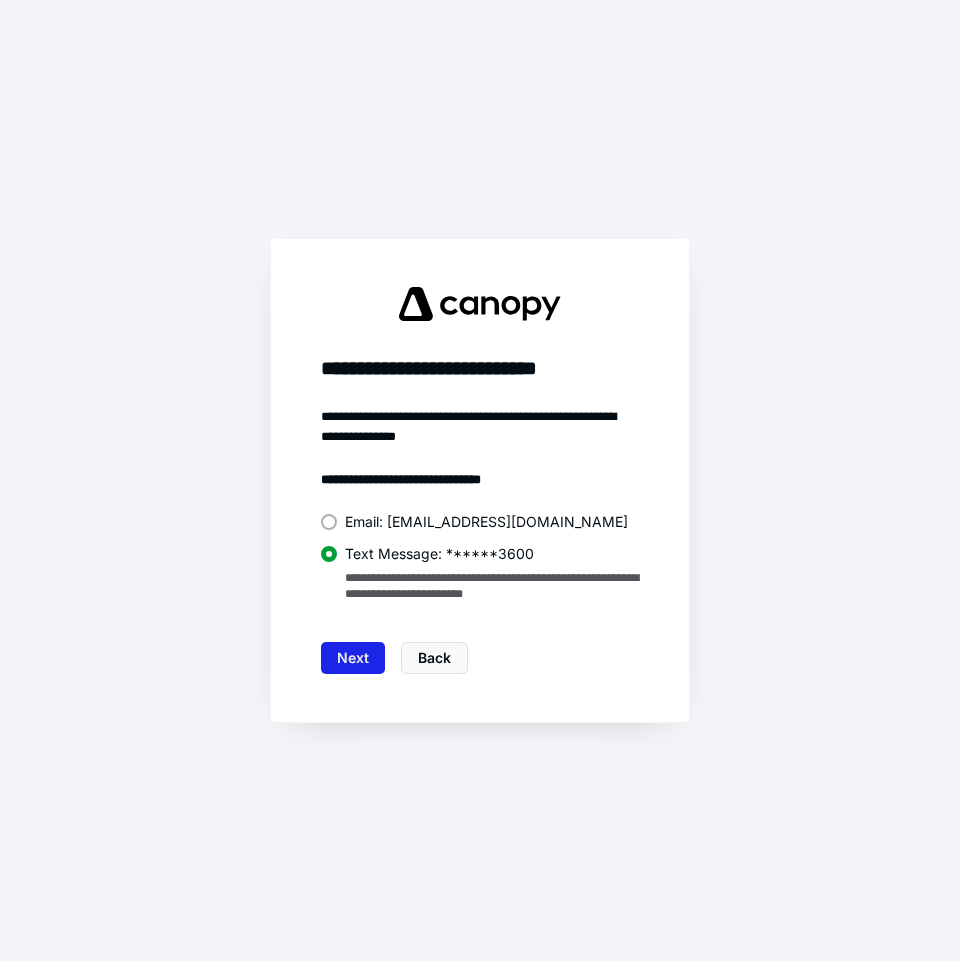 click on "Next" at bounding box center [353, 658] 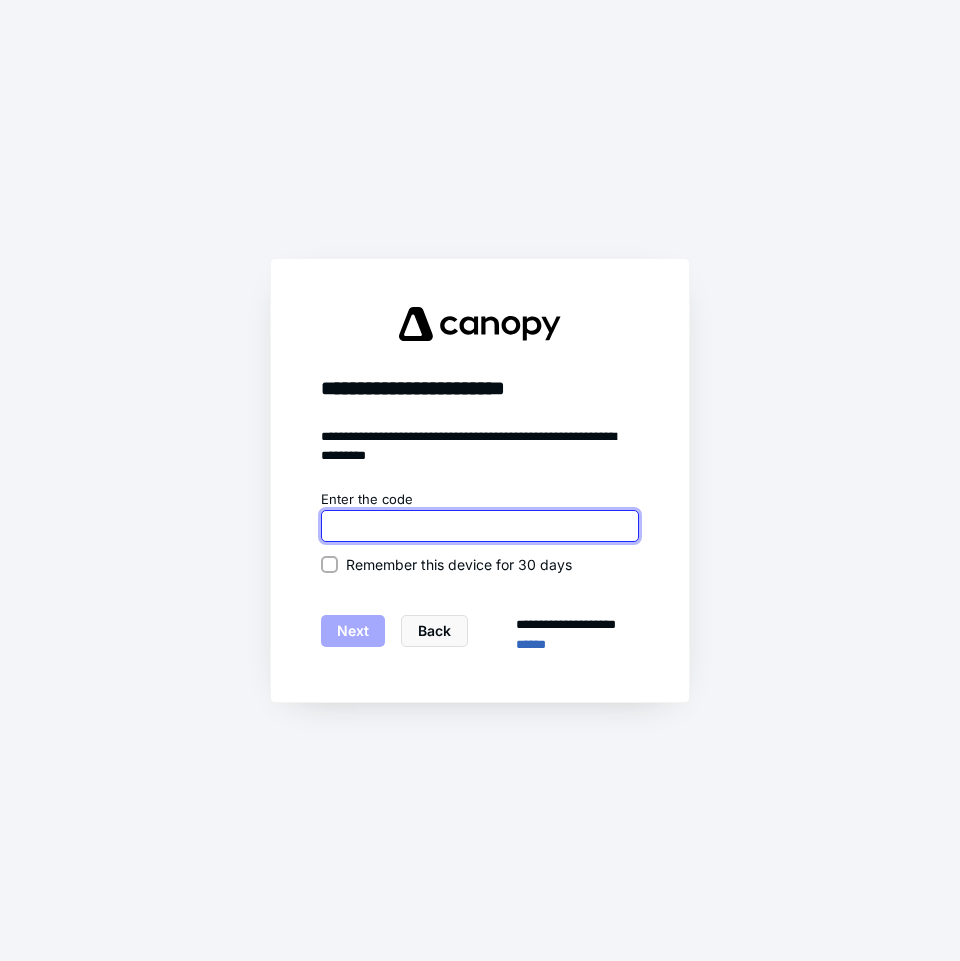 click at bounding box center (480, 526) 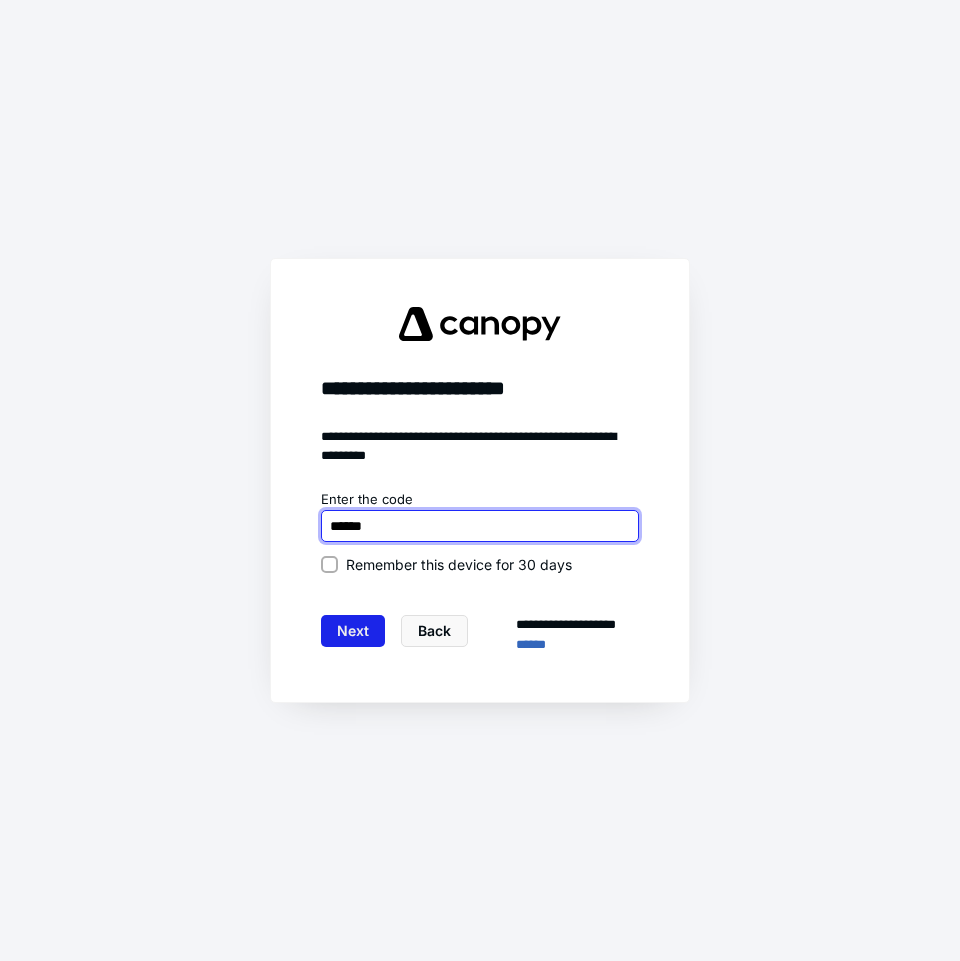type on "******" 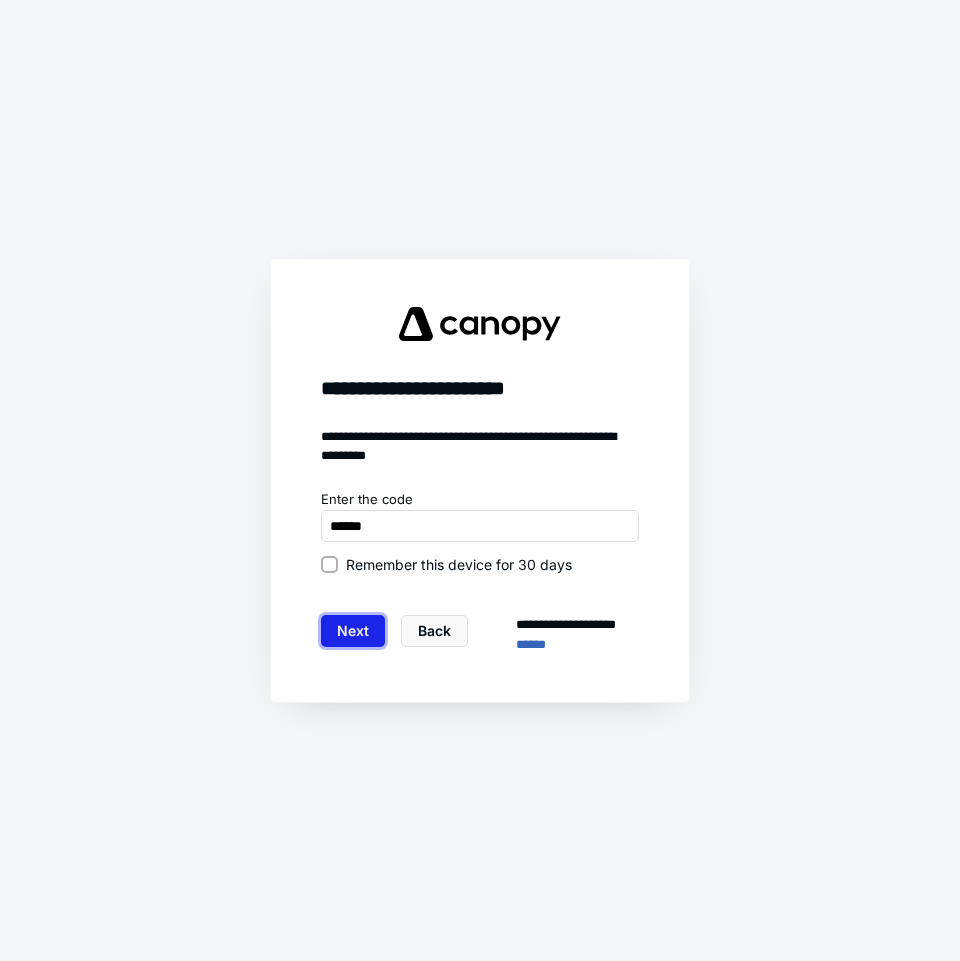 click on "Next" at bounding box center [353, 631] 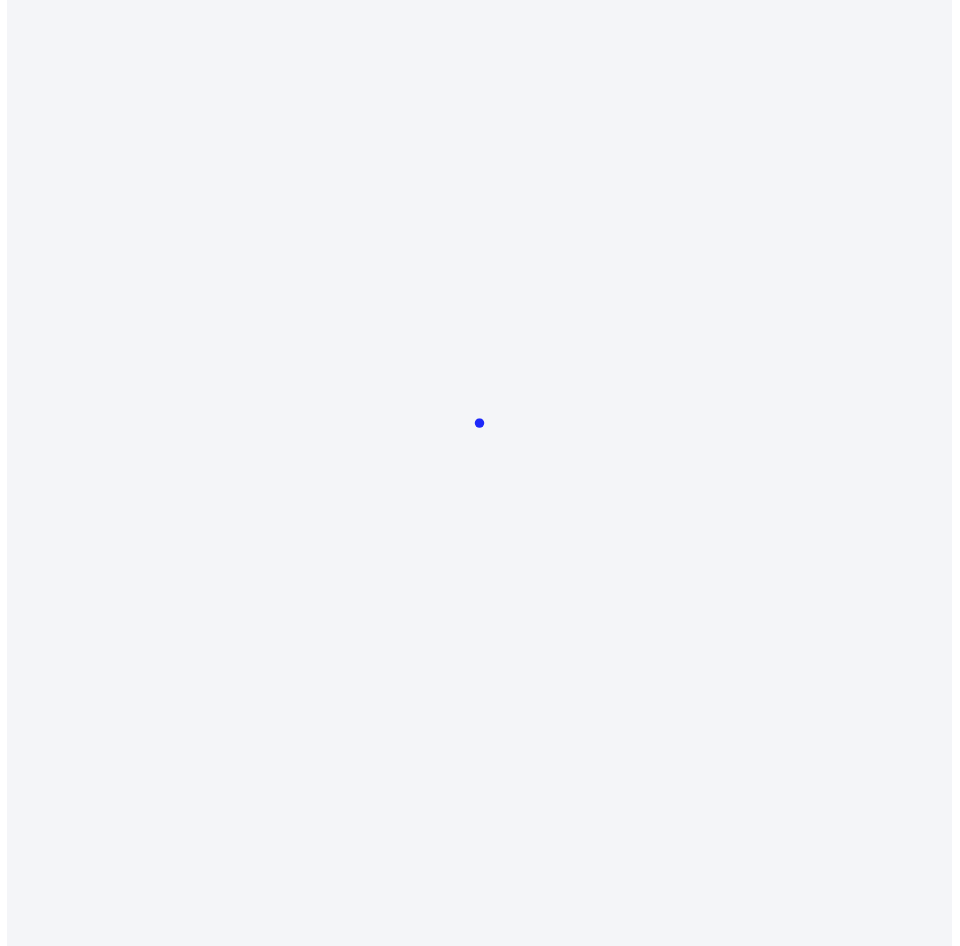 scroll, scrollTop: 0, scrollLeft: 0, axis: both 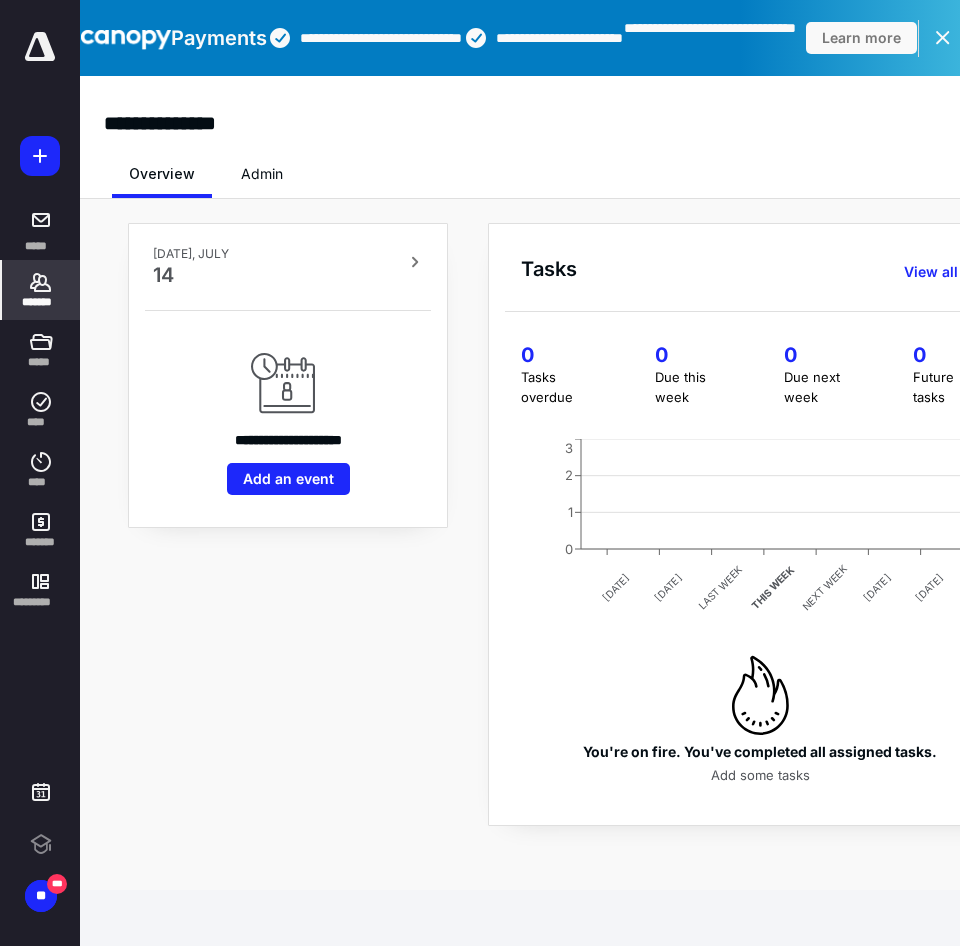 click on "*******" at bounding box center [41, 302] 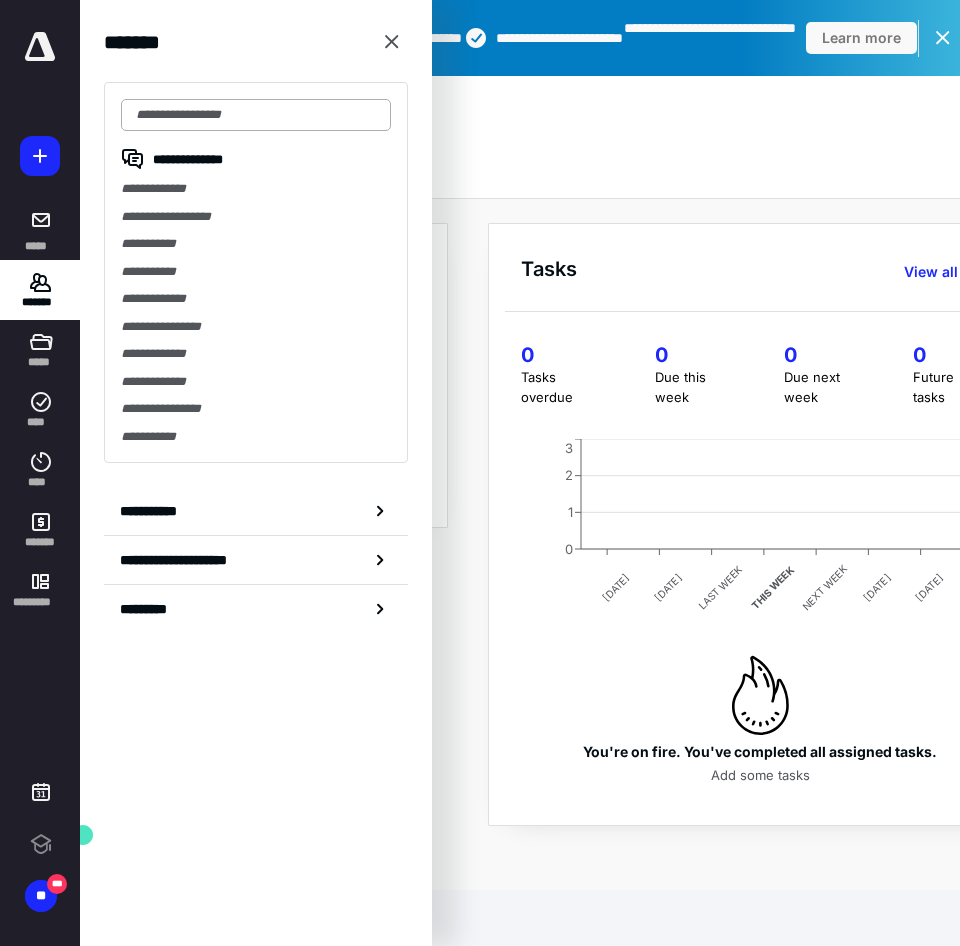 click at bounding box center [256, 115] 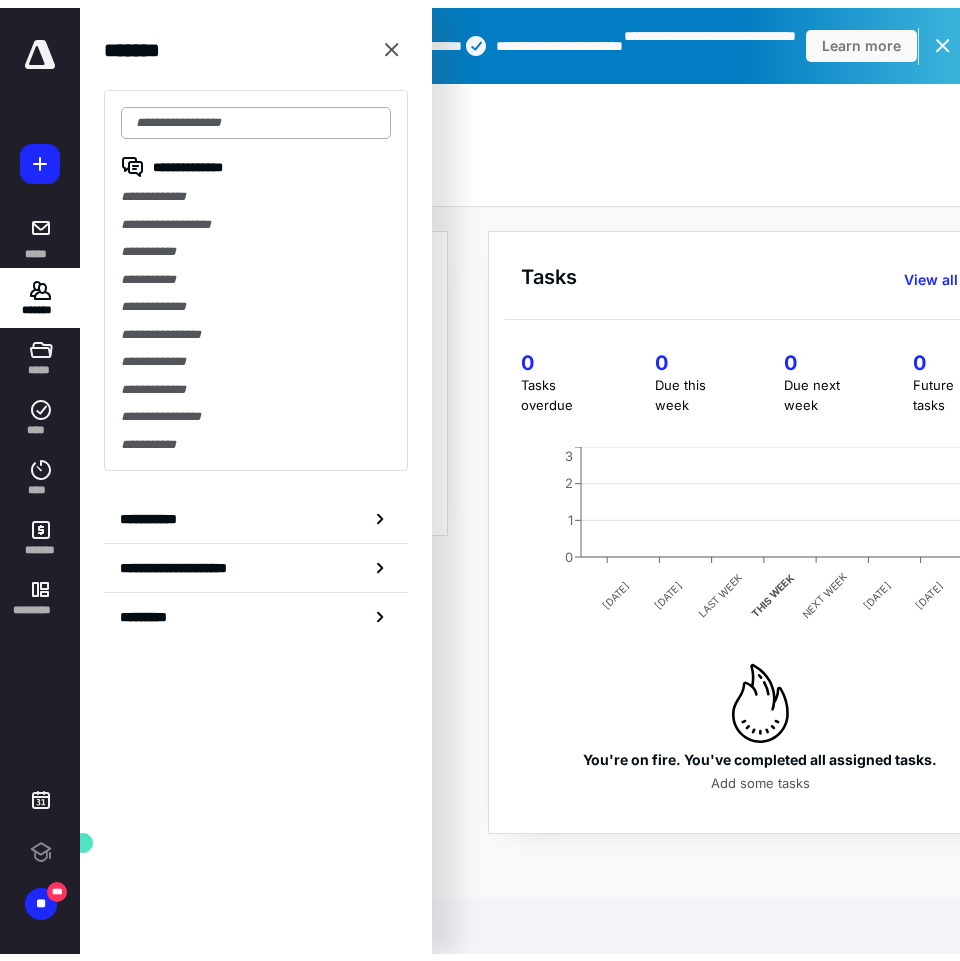 scroll, scrollTop: 0, scrollLeft: 0, axis: both 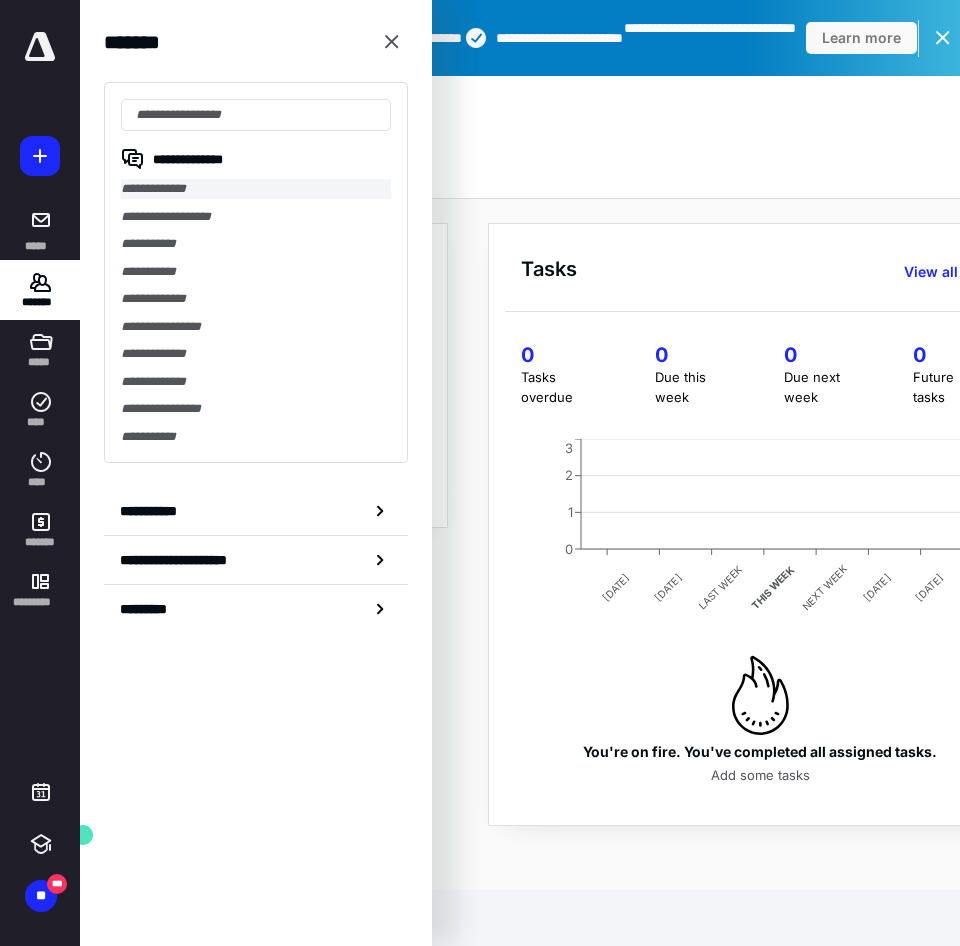 click on "**********" at bounding box center [256, 189] 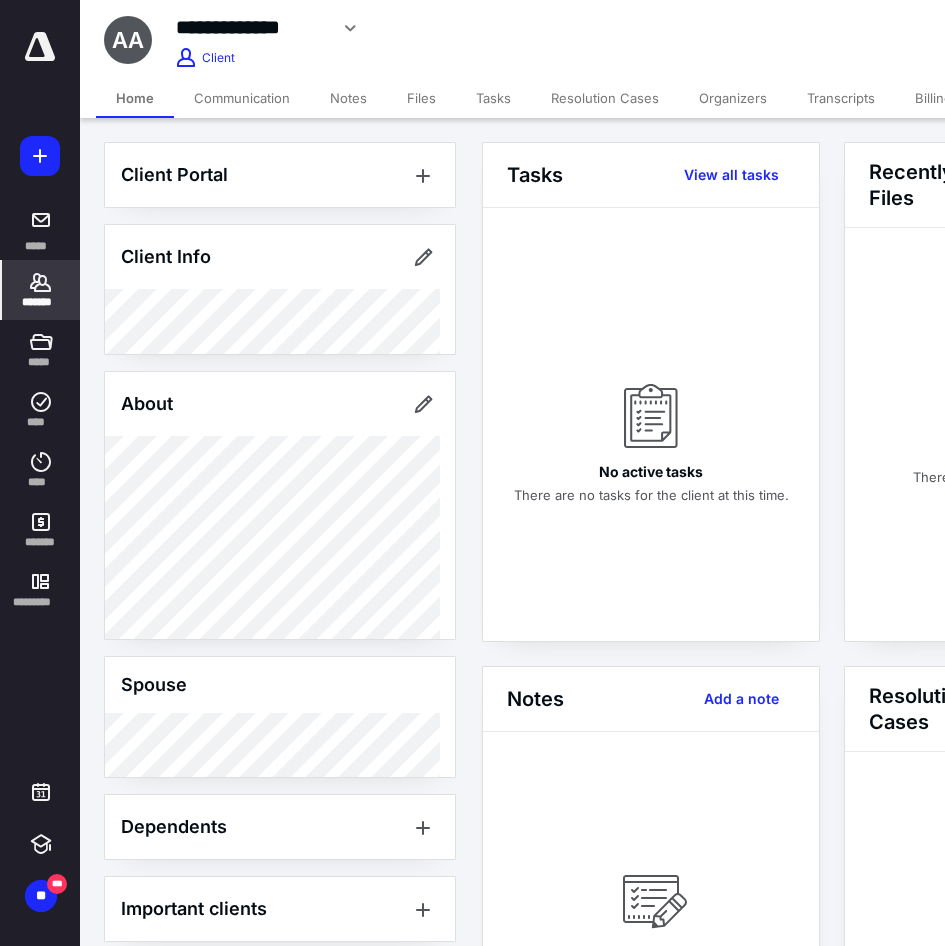 click on "Billing" at bounding box center (933, 98) 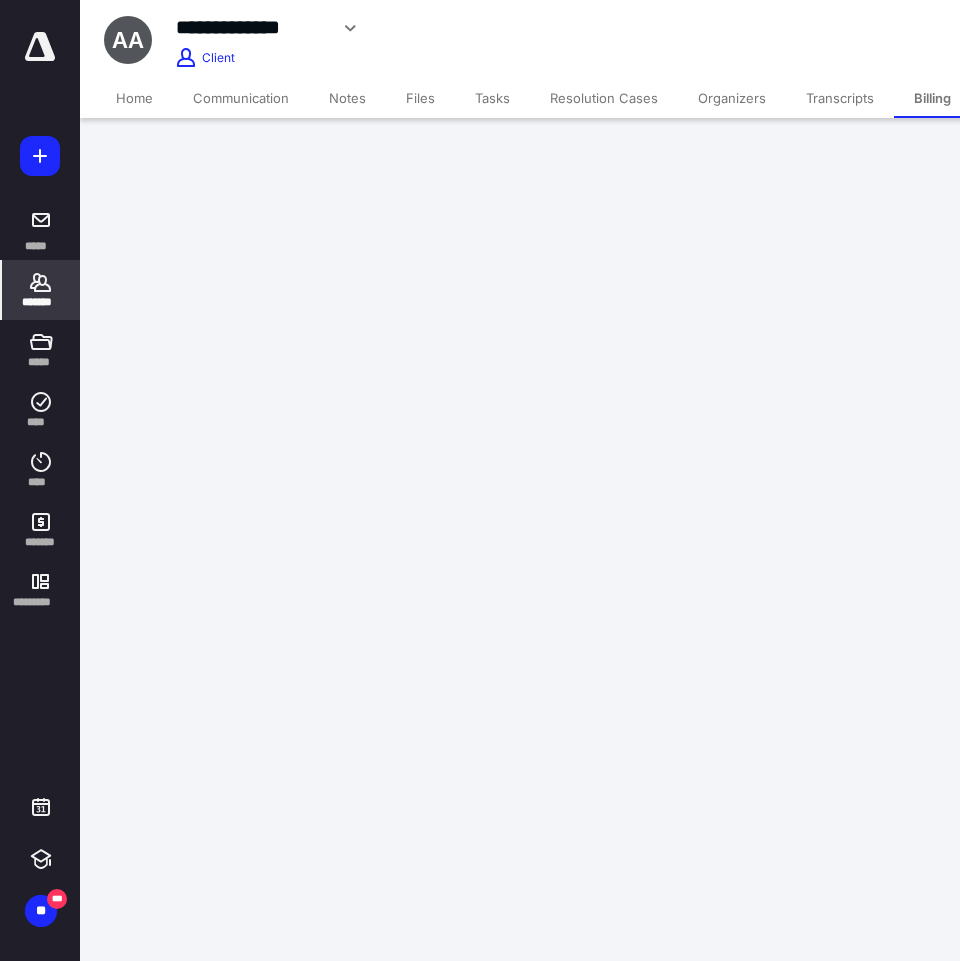 click on "Transcripts" at bounding box center (840, 98) 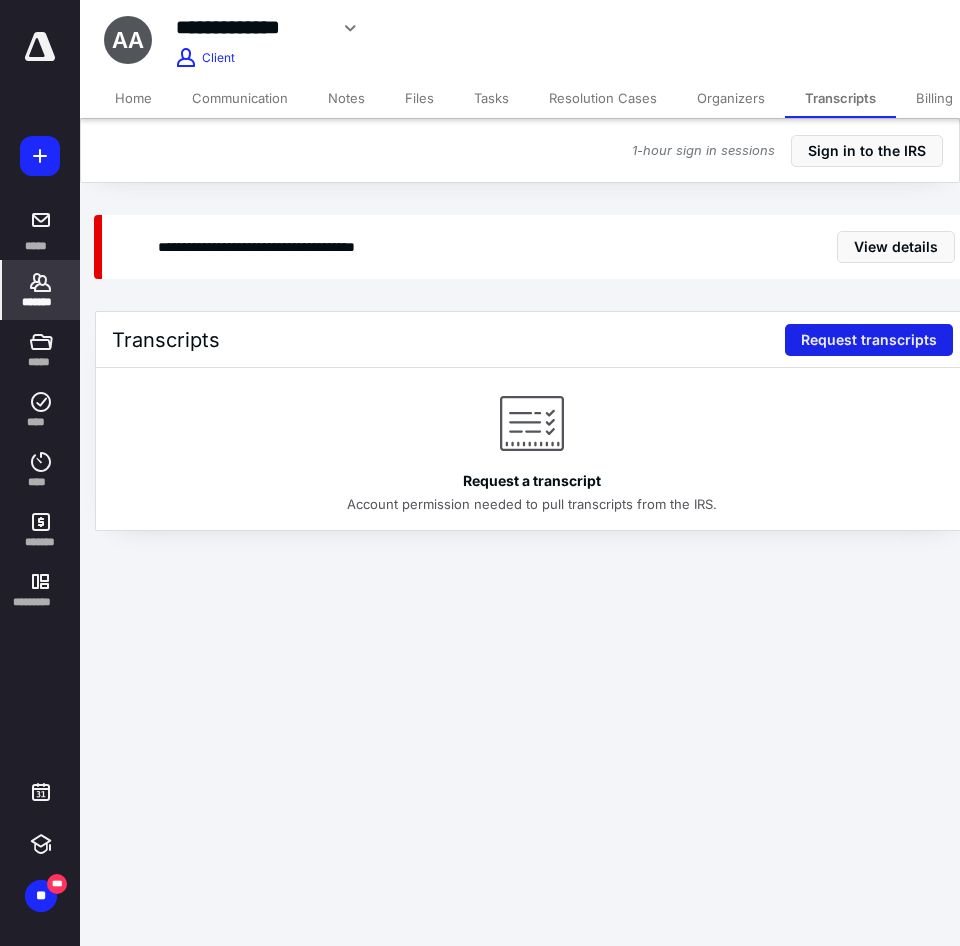 click on "Request transcripts" at bounding box center (869, 340) 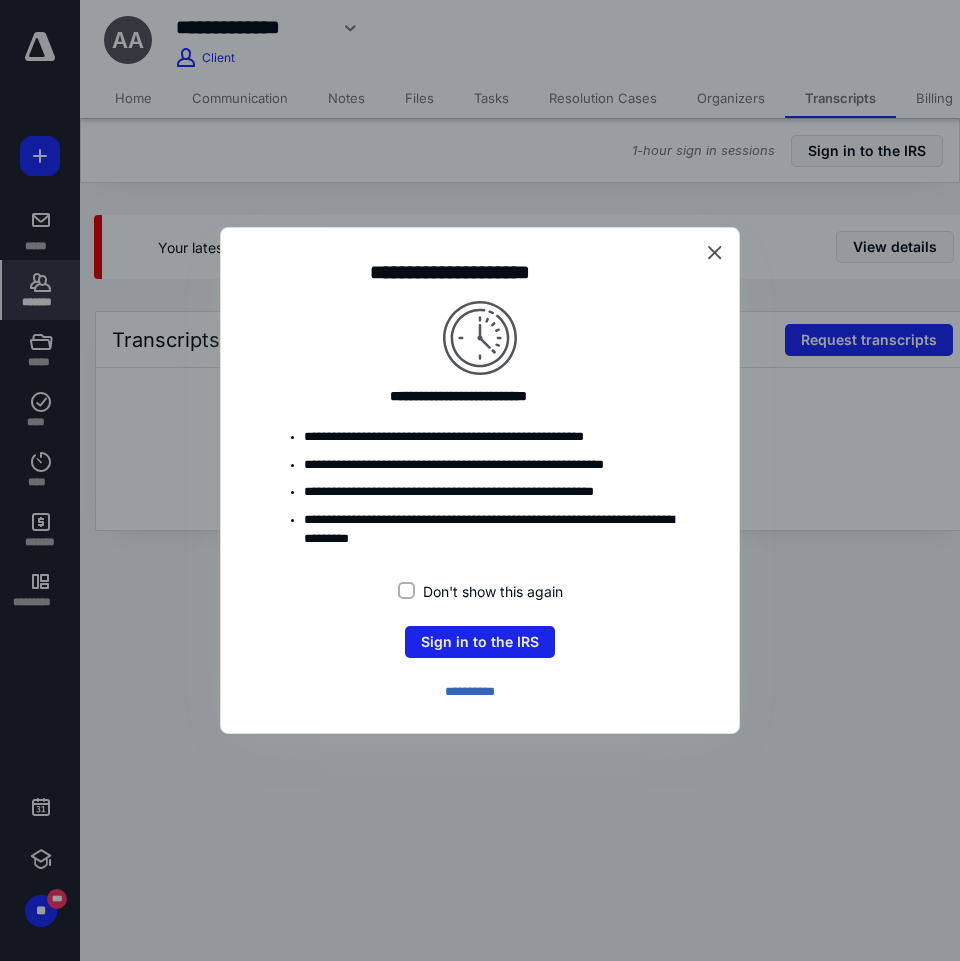 click on "Sign in to the IRS" at bounding box center (480, 642) 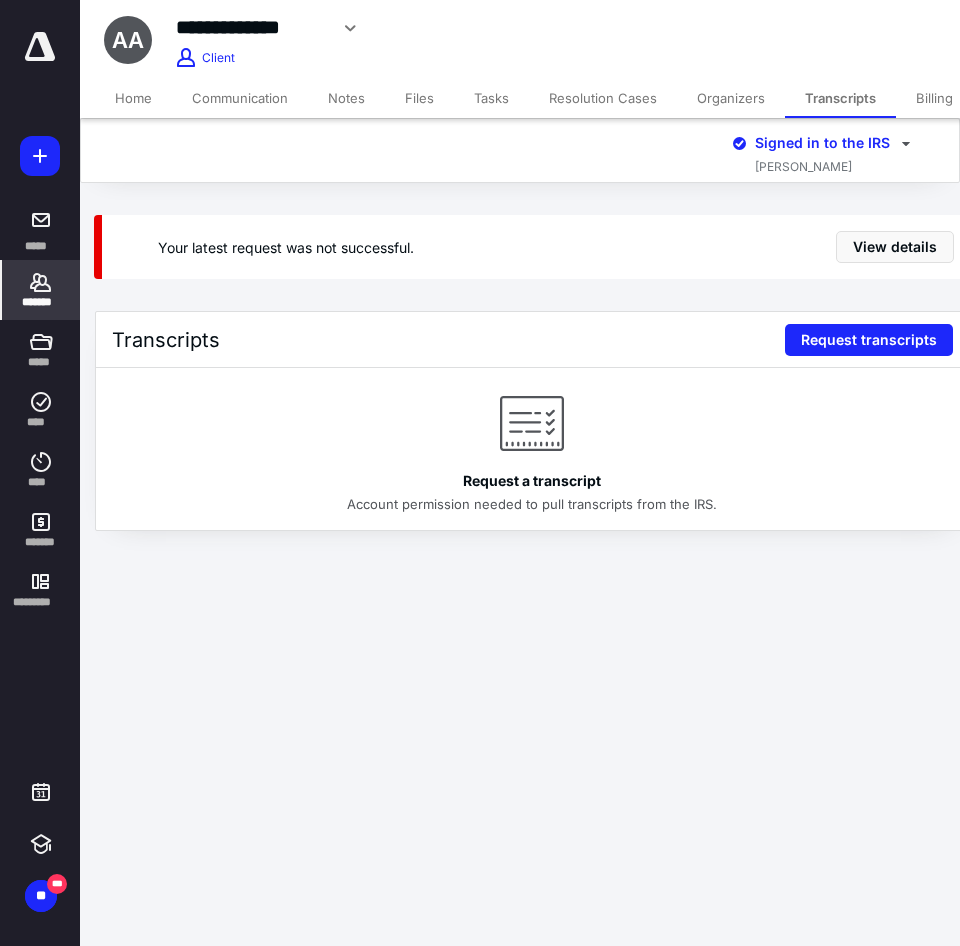 click on "Transcripts Request transcripts" at bounding box center (532, 340) 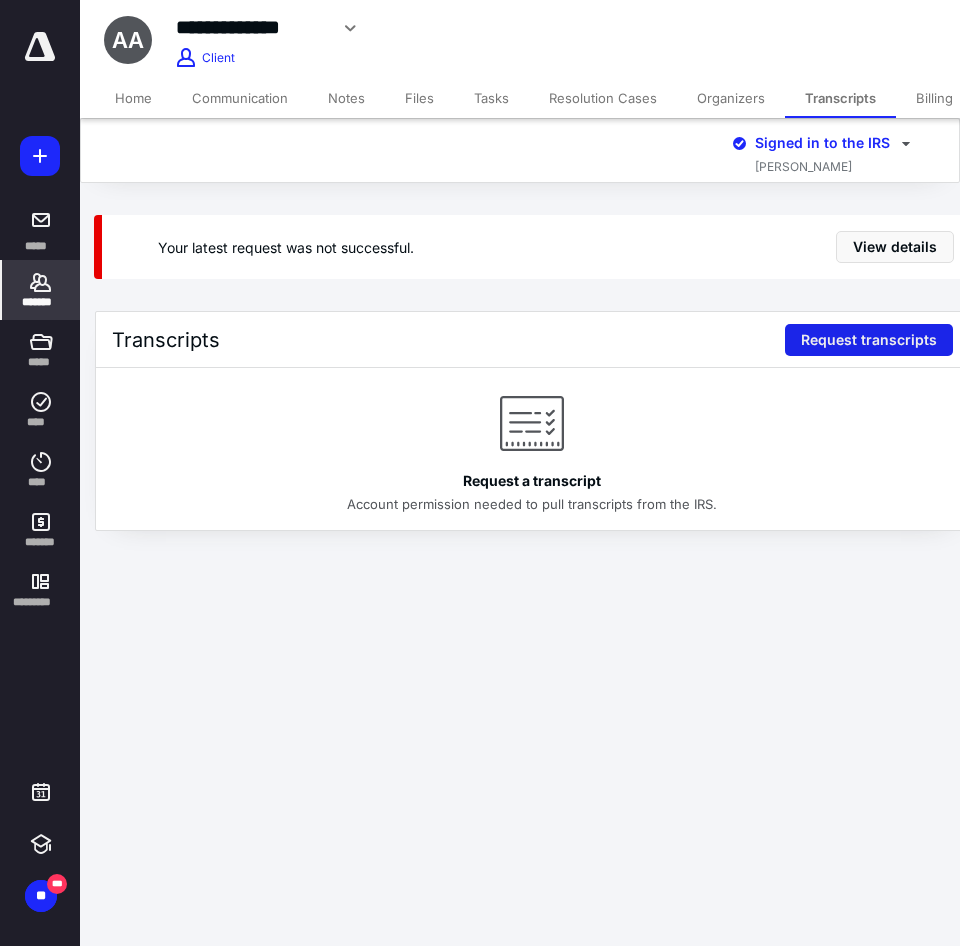 click on "Request transcripts" at bounding box center (869, 340) 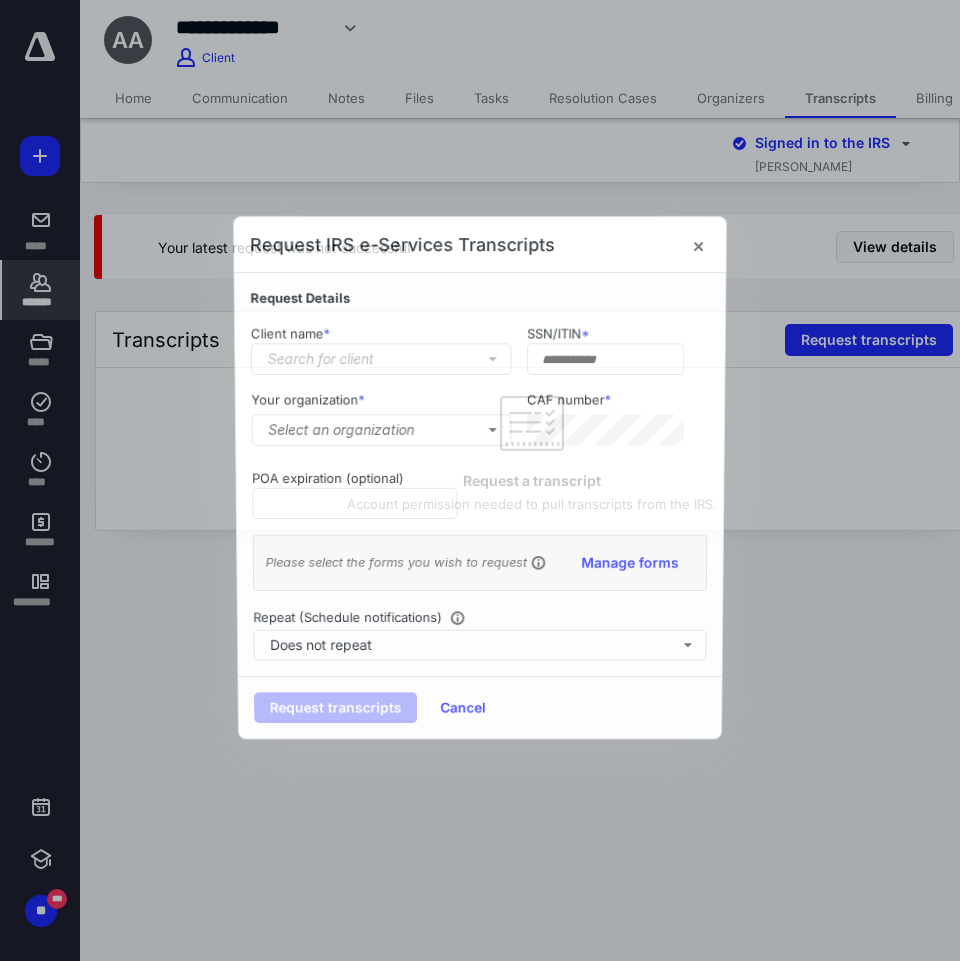 type on "**********" 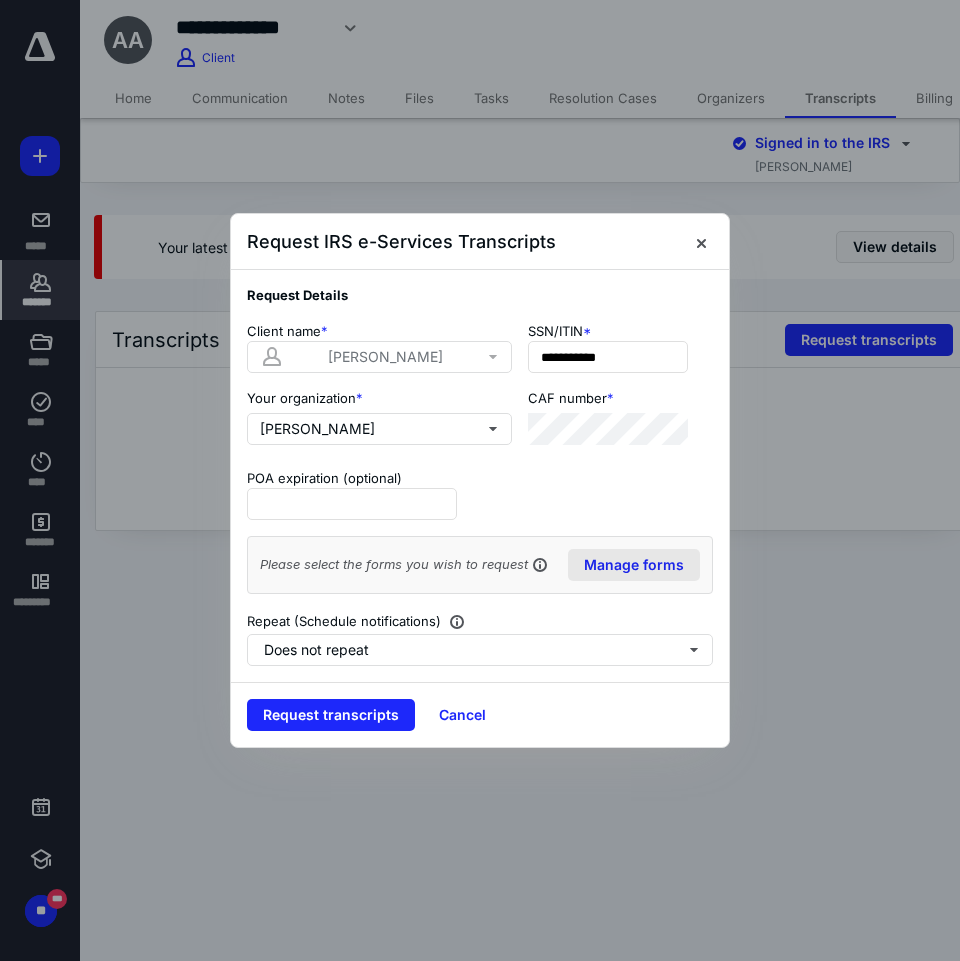 click on "Manage forms" at bounding box center [634, 565] 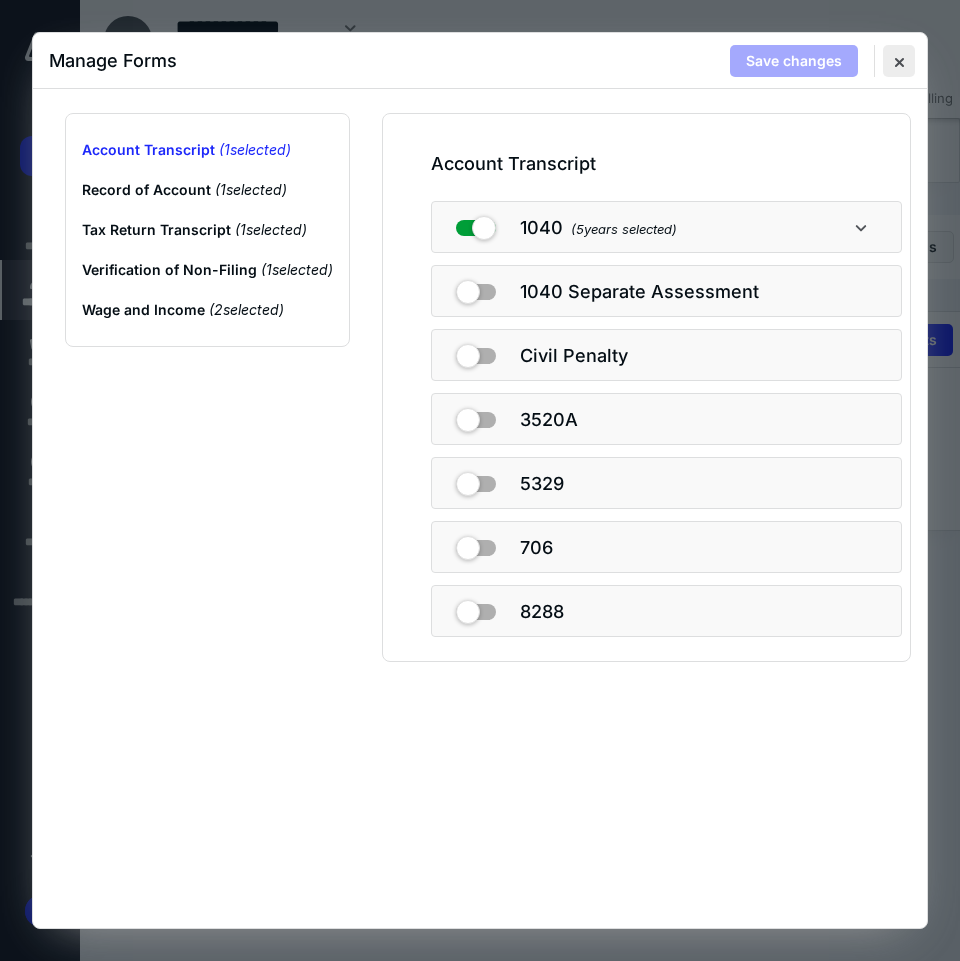 click at bounding box center (899, 61) 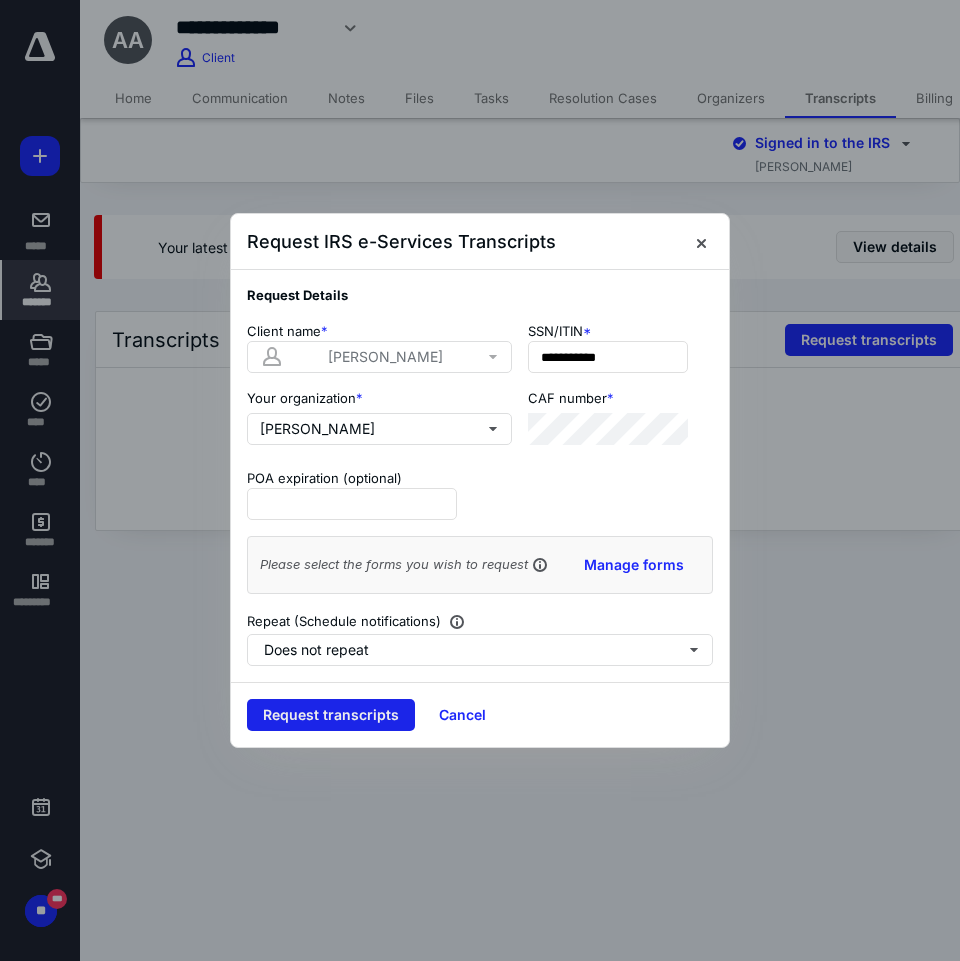 click on "Request transcripts" at bounding box center [331, 715] 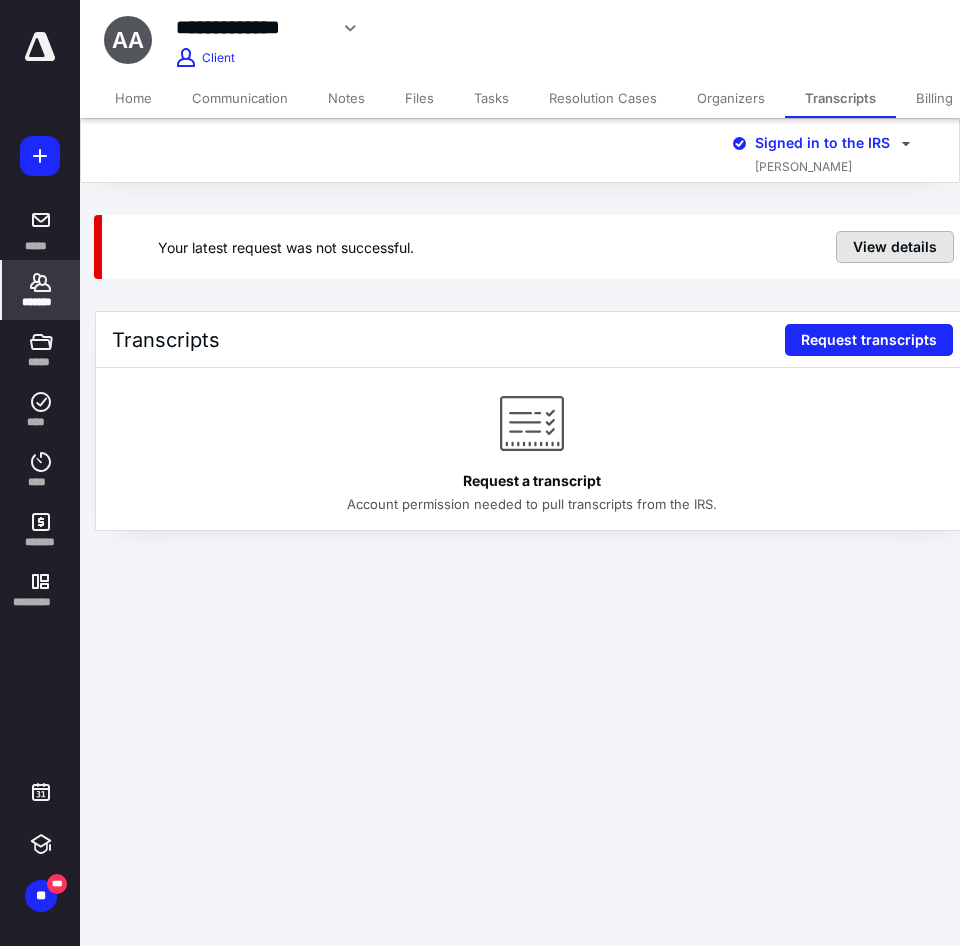 click on "View details" at bounding box center (895, 247) 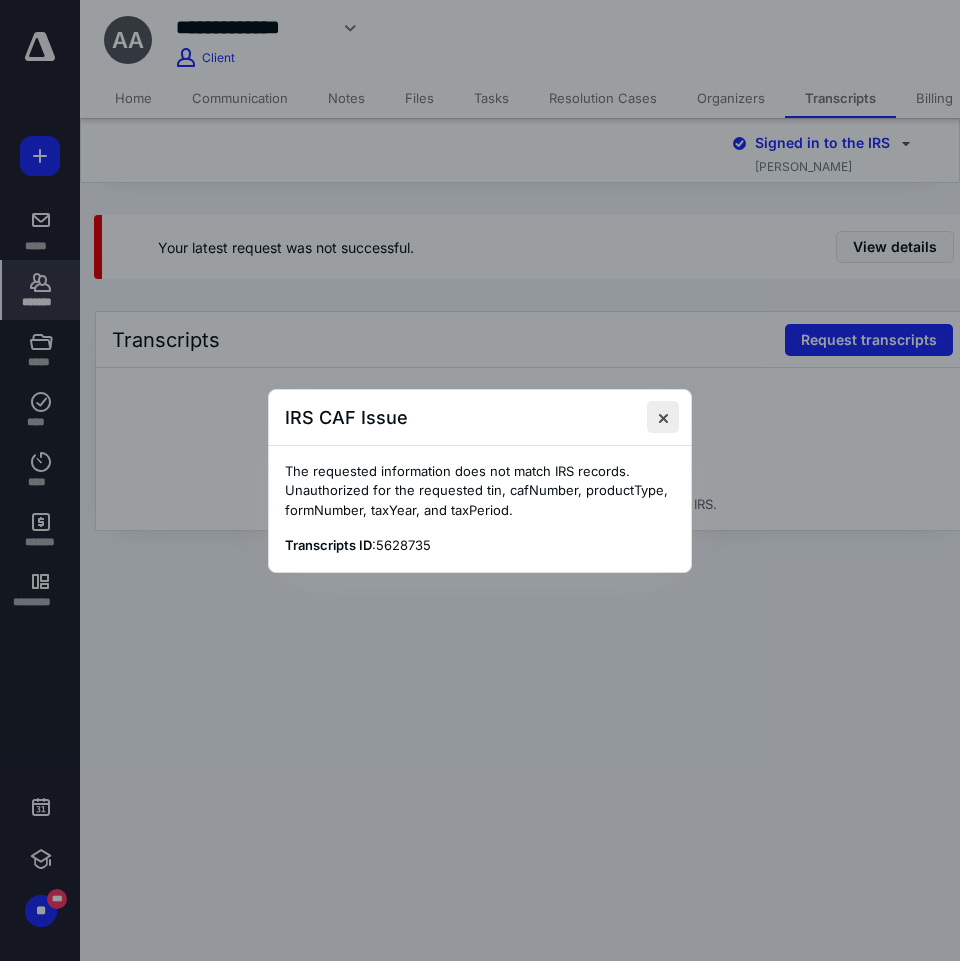 click at bounding box center [663, 417] 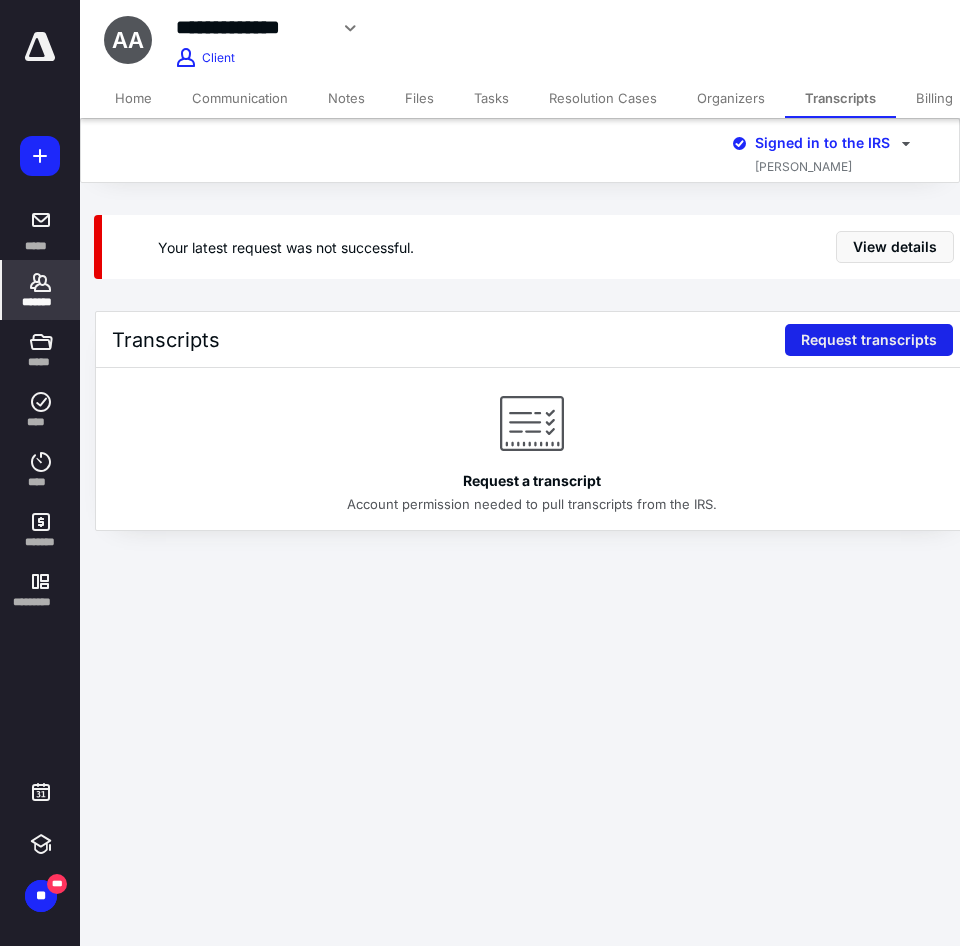 click on "Request transcripts" at bounding box center [869, 340] 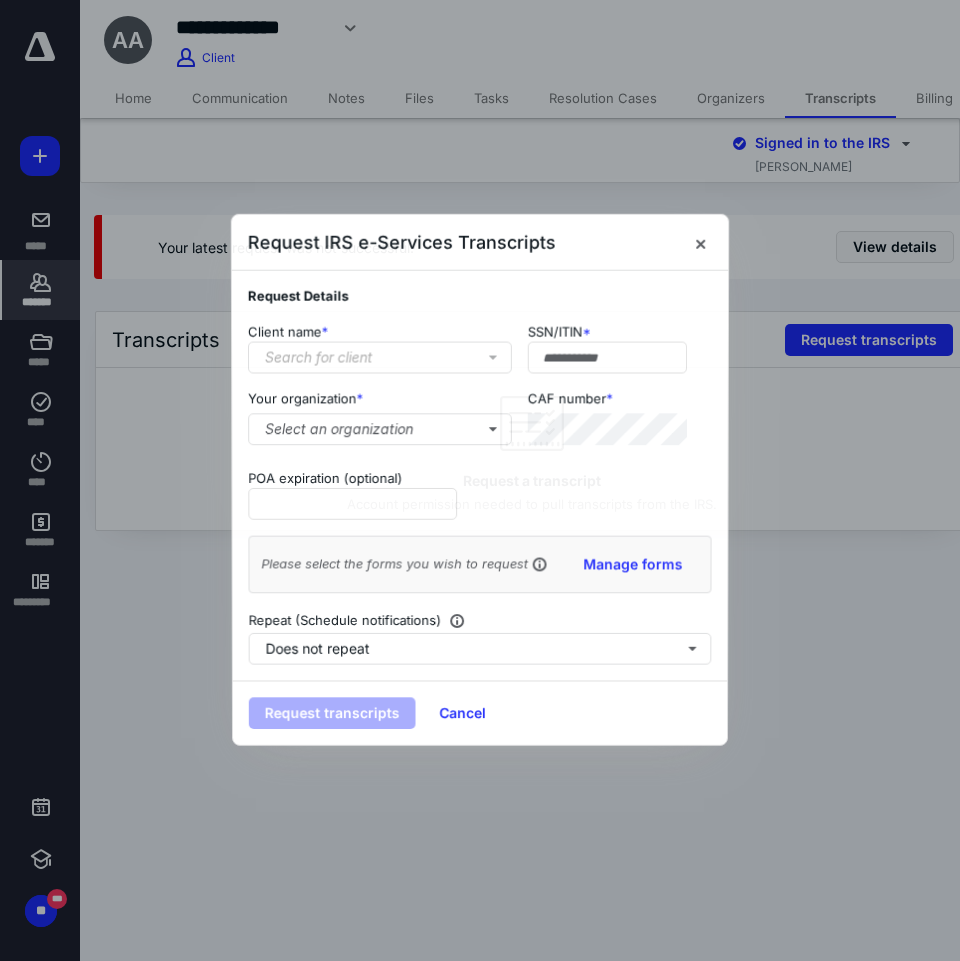 type on "**********" 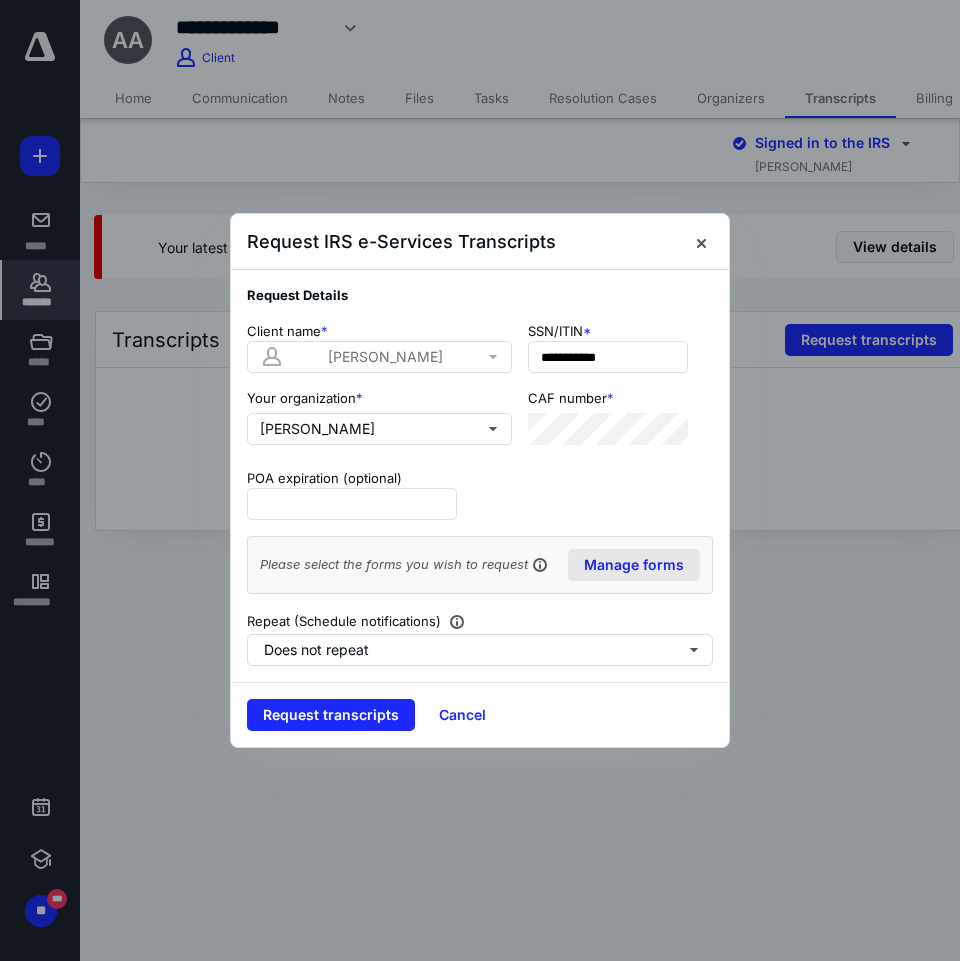 click on "Manage forms" at bounding box center (634, 565) 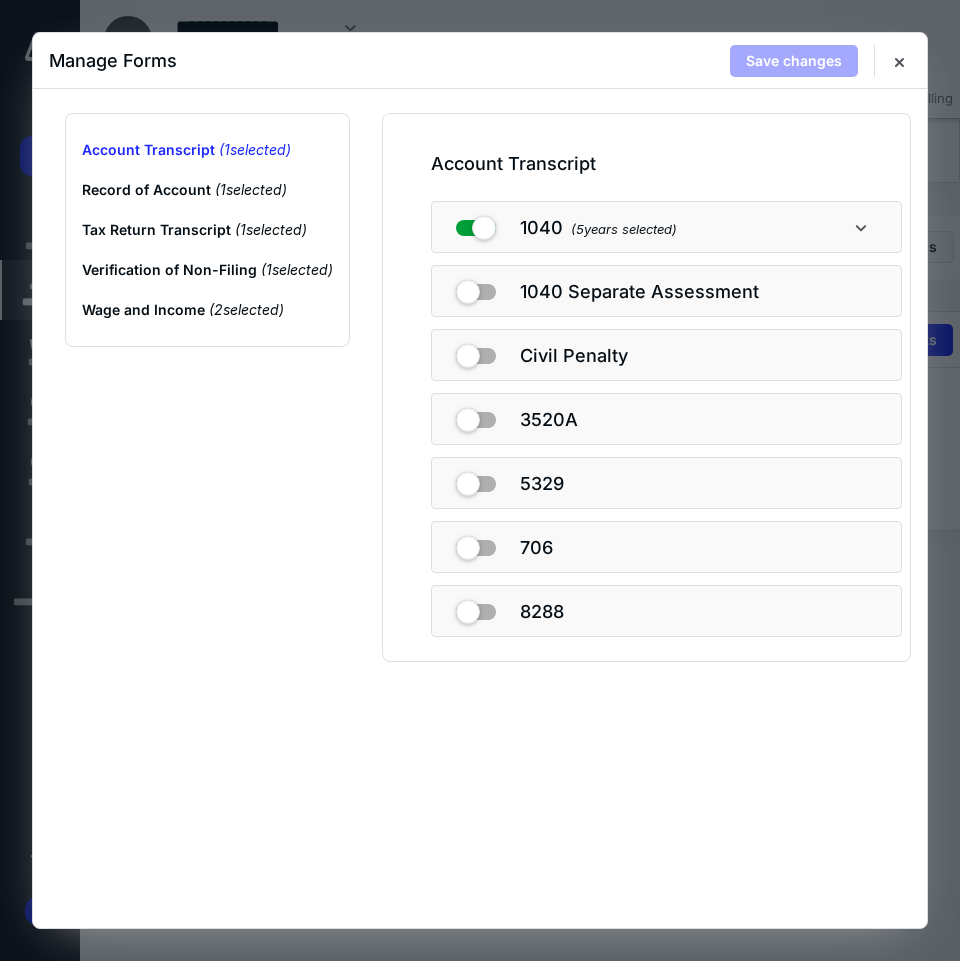 click on "( 5  years selected)" at bounding box center [624, 229] 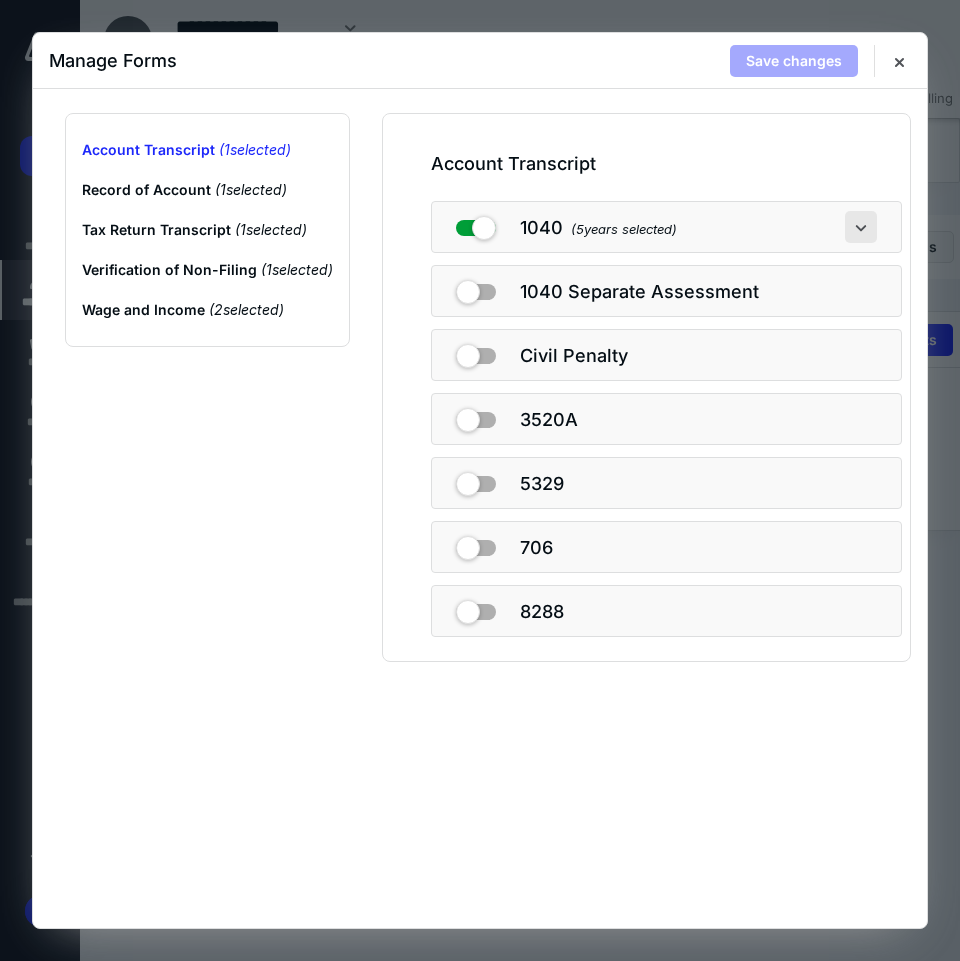 click at bounding box center (861, 227) 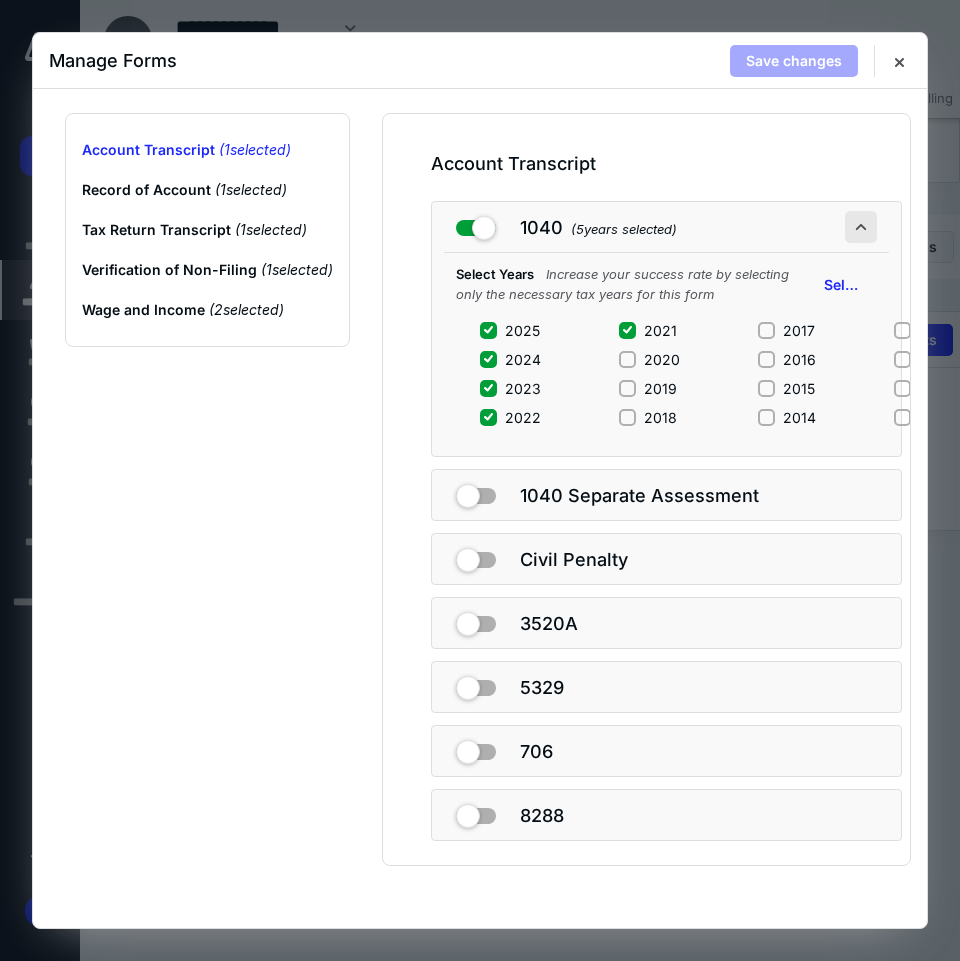 click at bounding box center (861, 227) 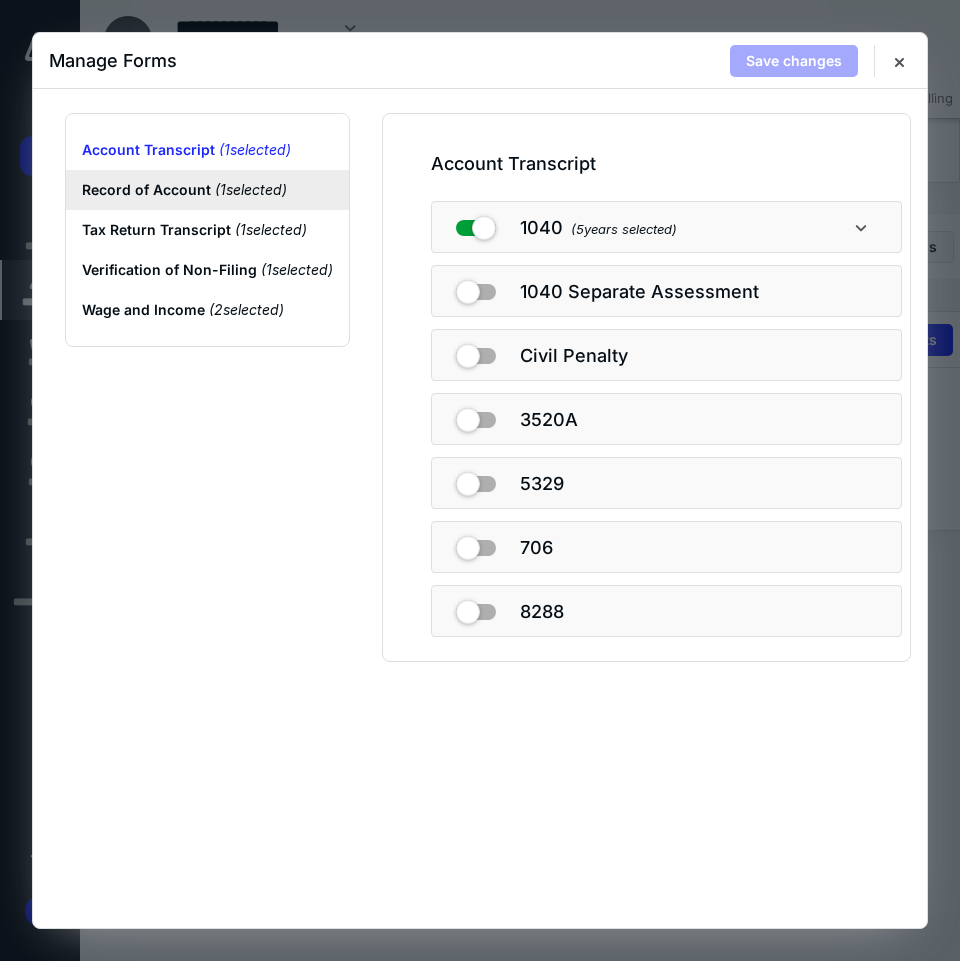 click on "Record of Account   ( 1  selected)" at bounding box center (207, 190) 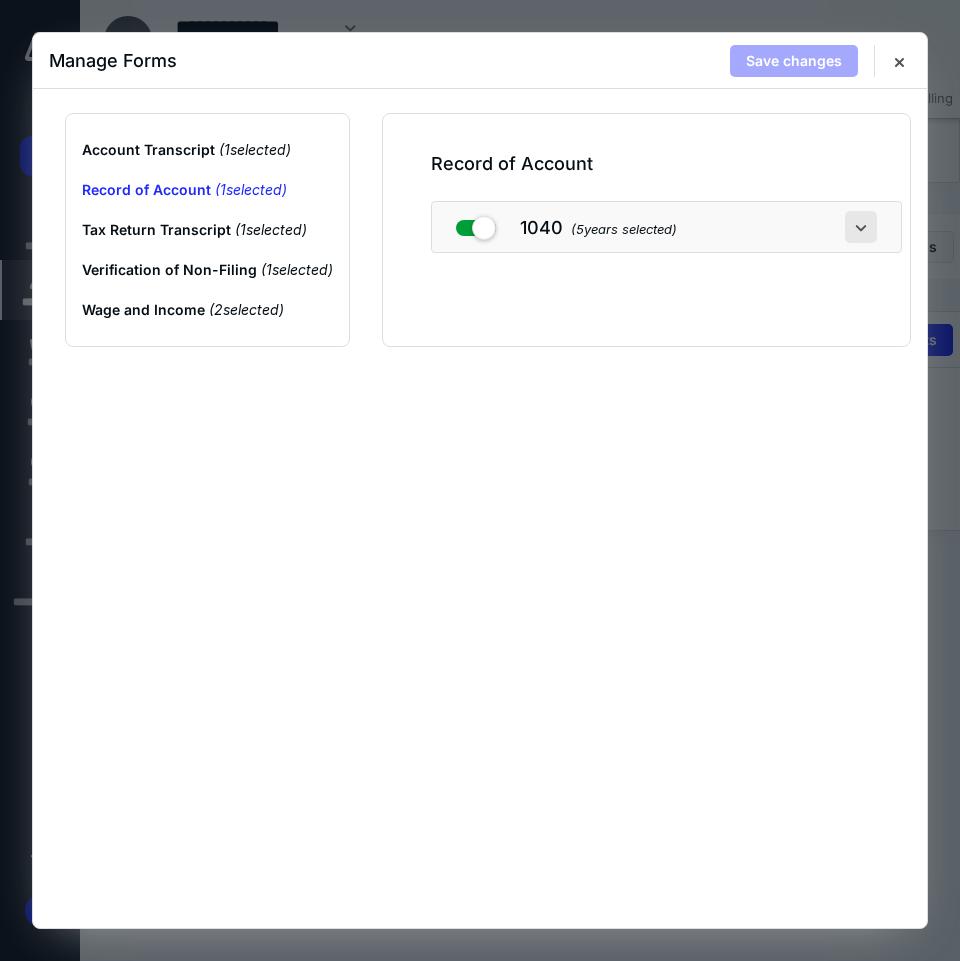 click at bounding box center (861, 227) 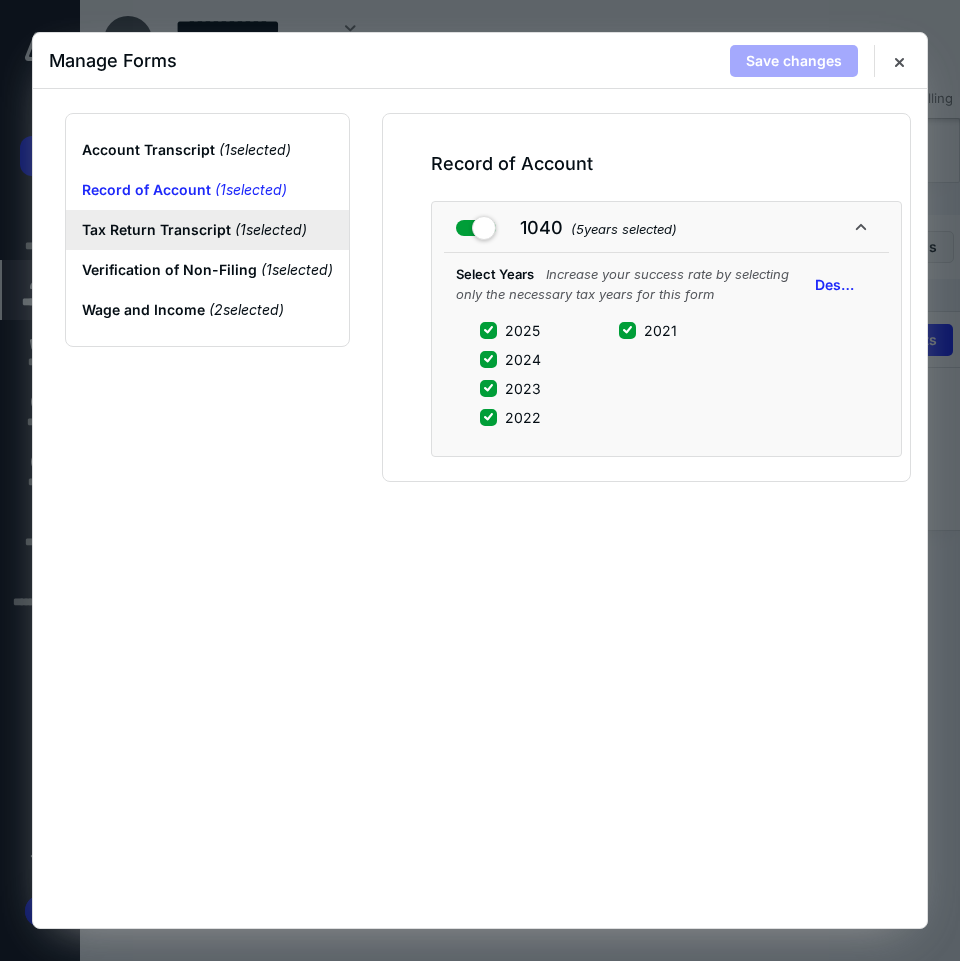 click on "Tax Return Transcript   ( 1  selected)" at bounding box center [207, 230] 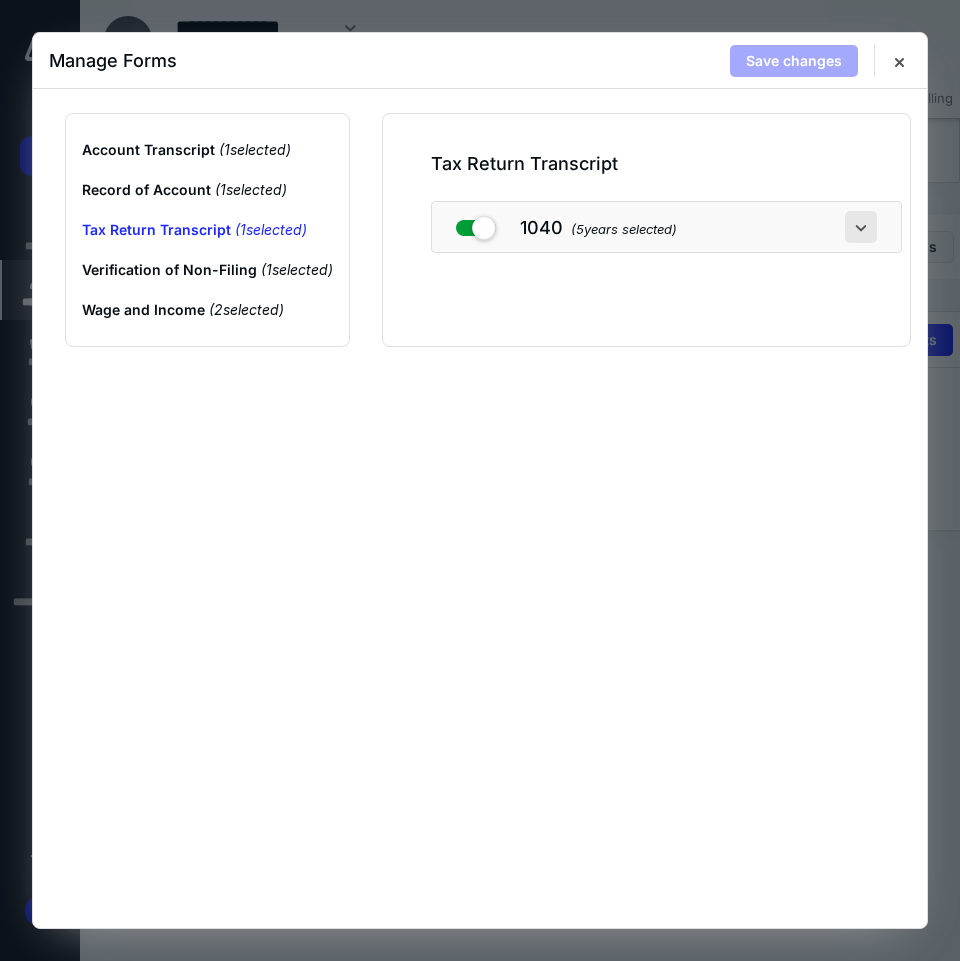 click at bounding box center (861, 227) 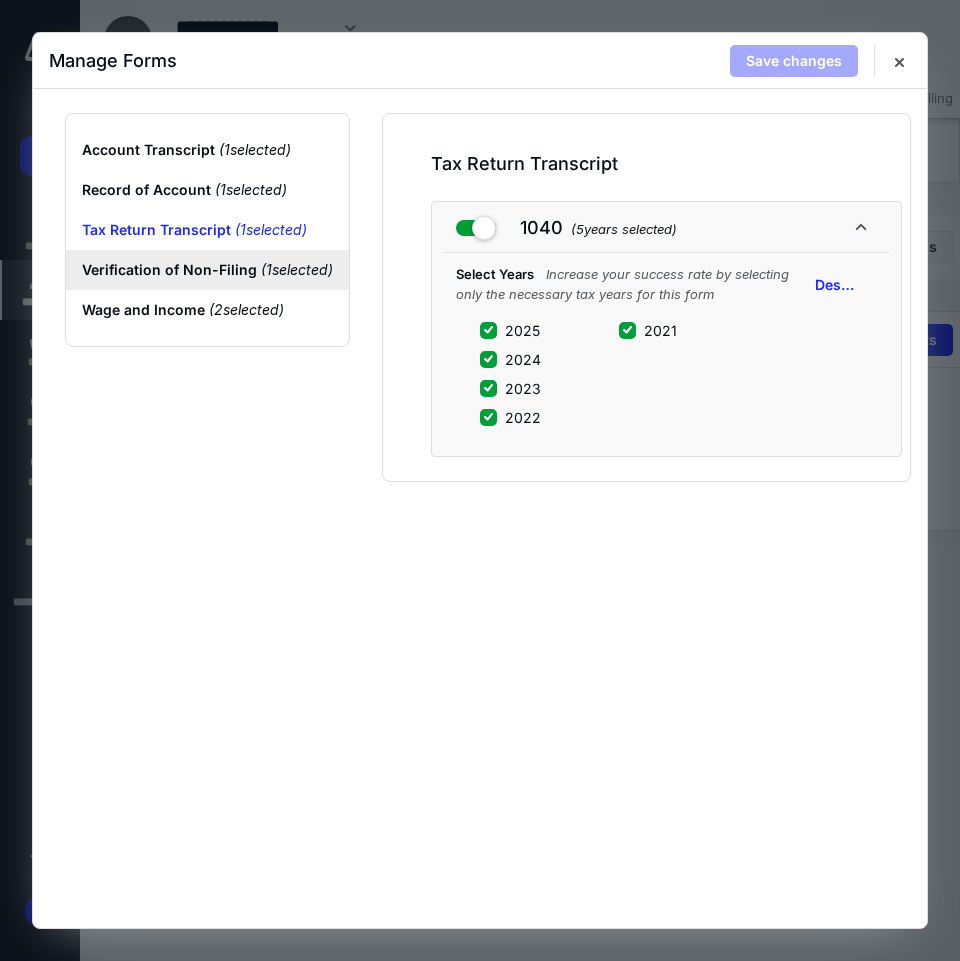 click on "Verification of Non-Filing   ( 1  selected)" at bounding box center (207, 270) 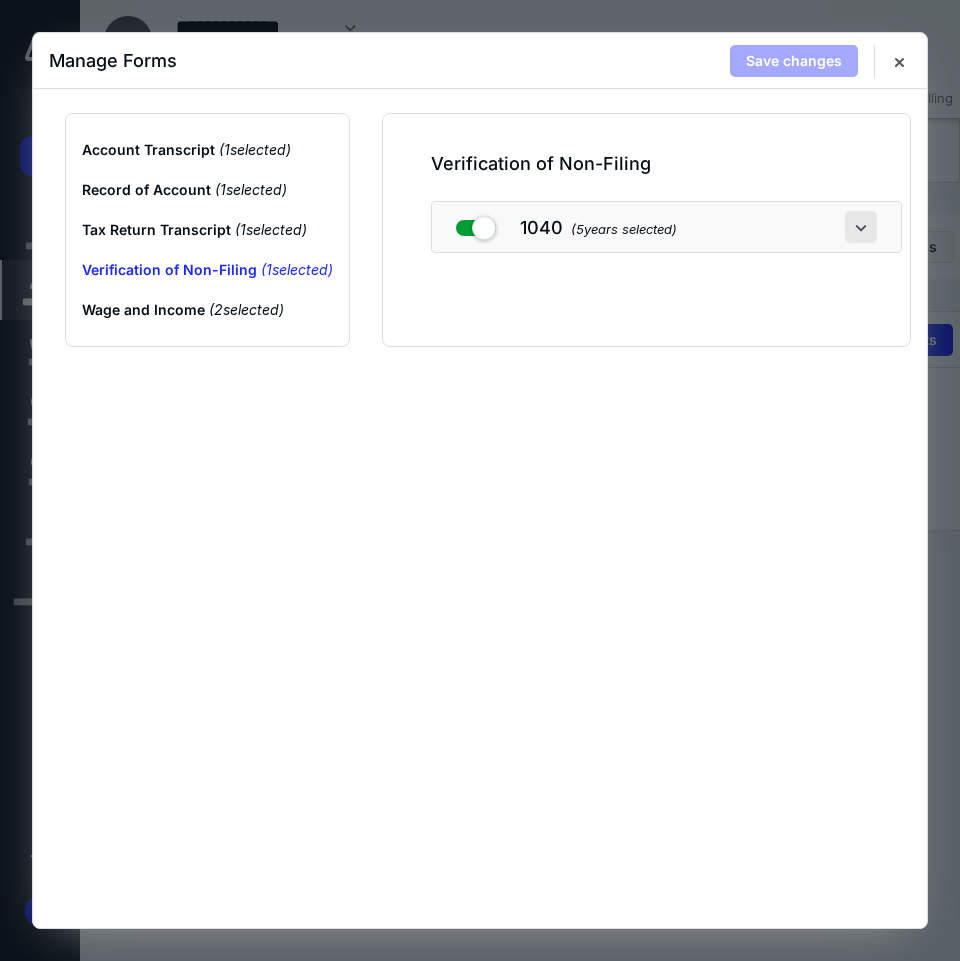 click at bounding box center [861, 227] 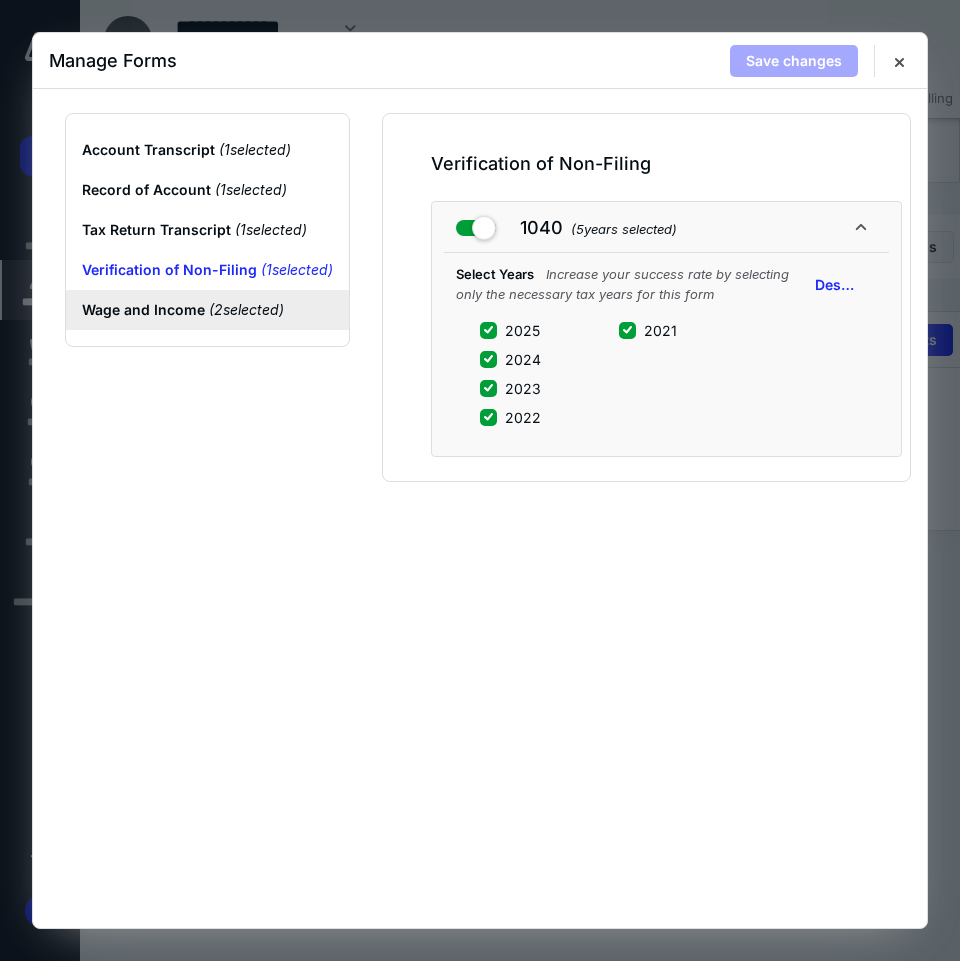 click on "Wage and Income   ( 2  selected)" at bounding box center (207, 310) 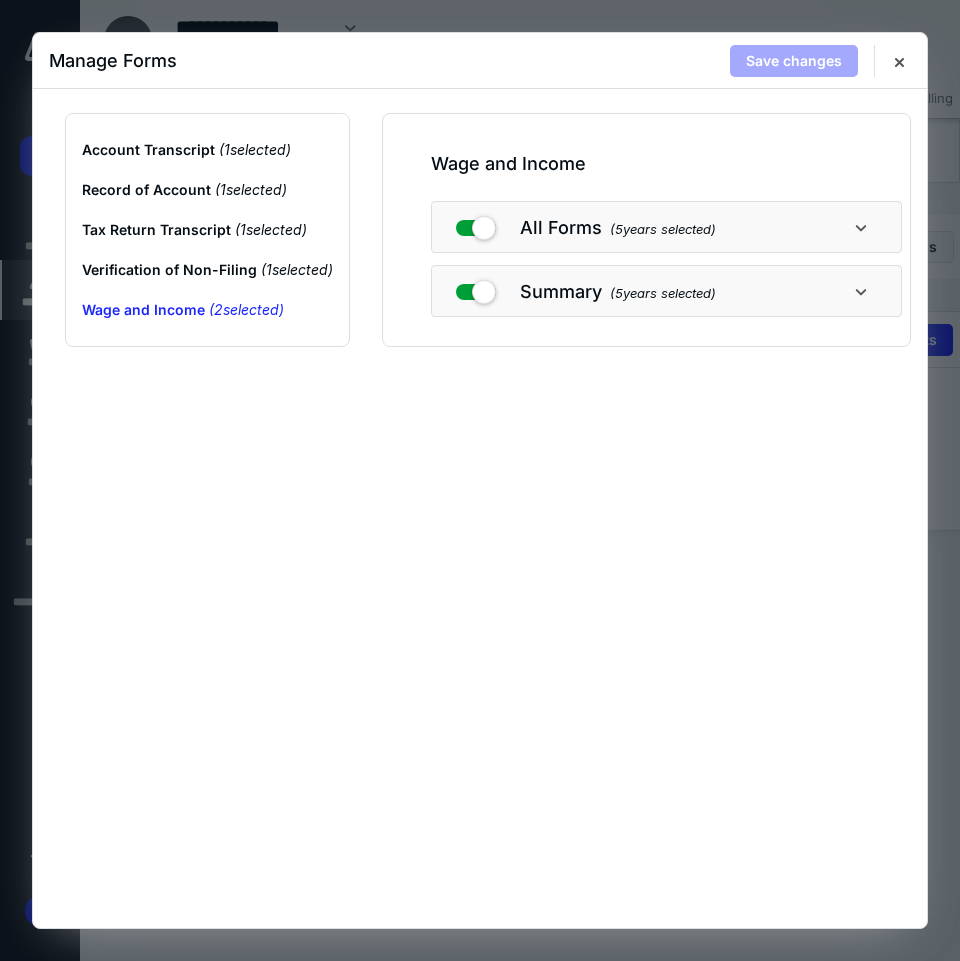click on "All Forms ( 5  years selected)" at bounding box center (666, 227) 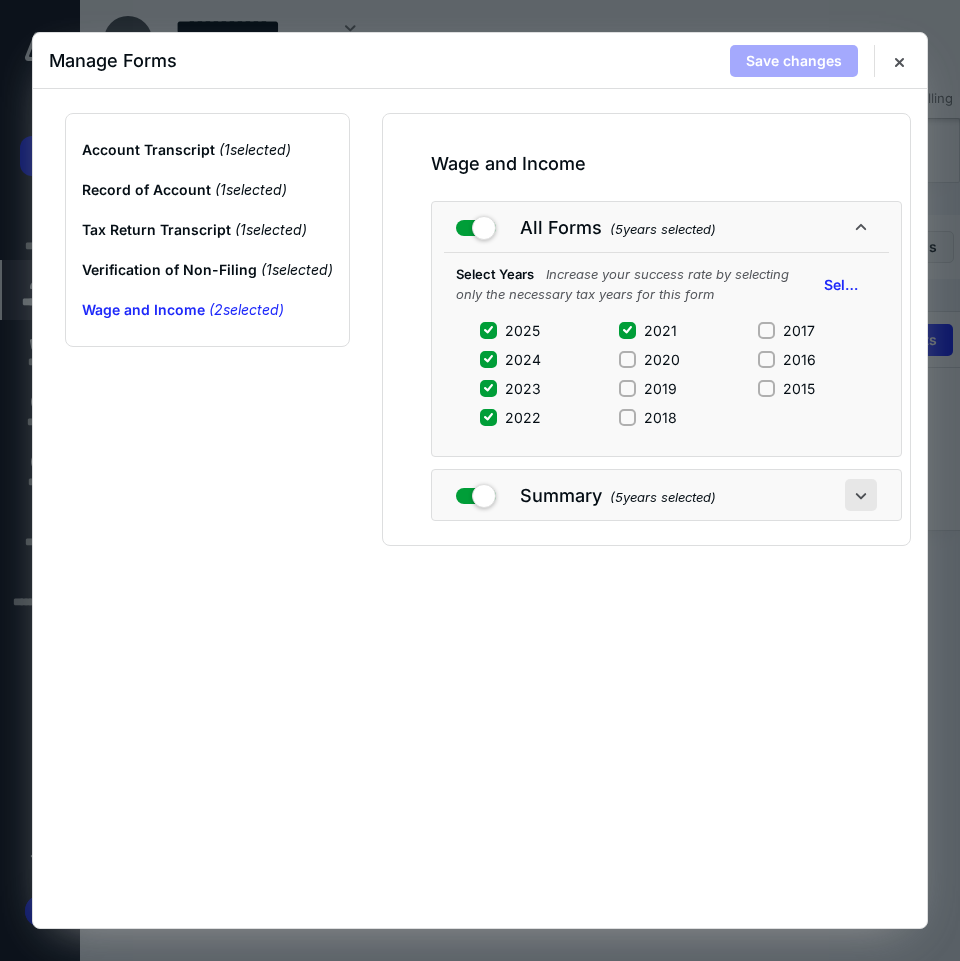 drag, startPoint x: 879, startPoint y: 325, endPoint x: 850, endPoint y: 499, distance: 176.40012 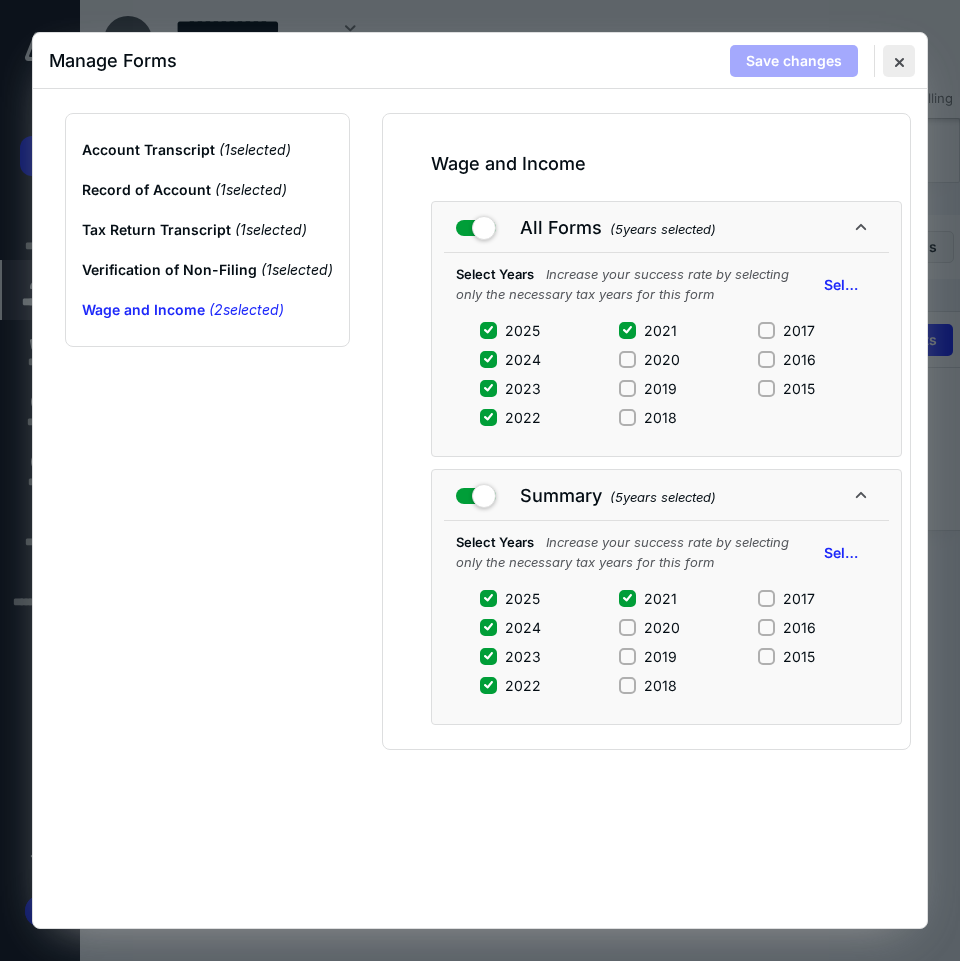 click at bounding box center (899, 61) 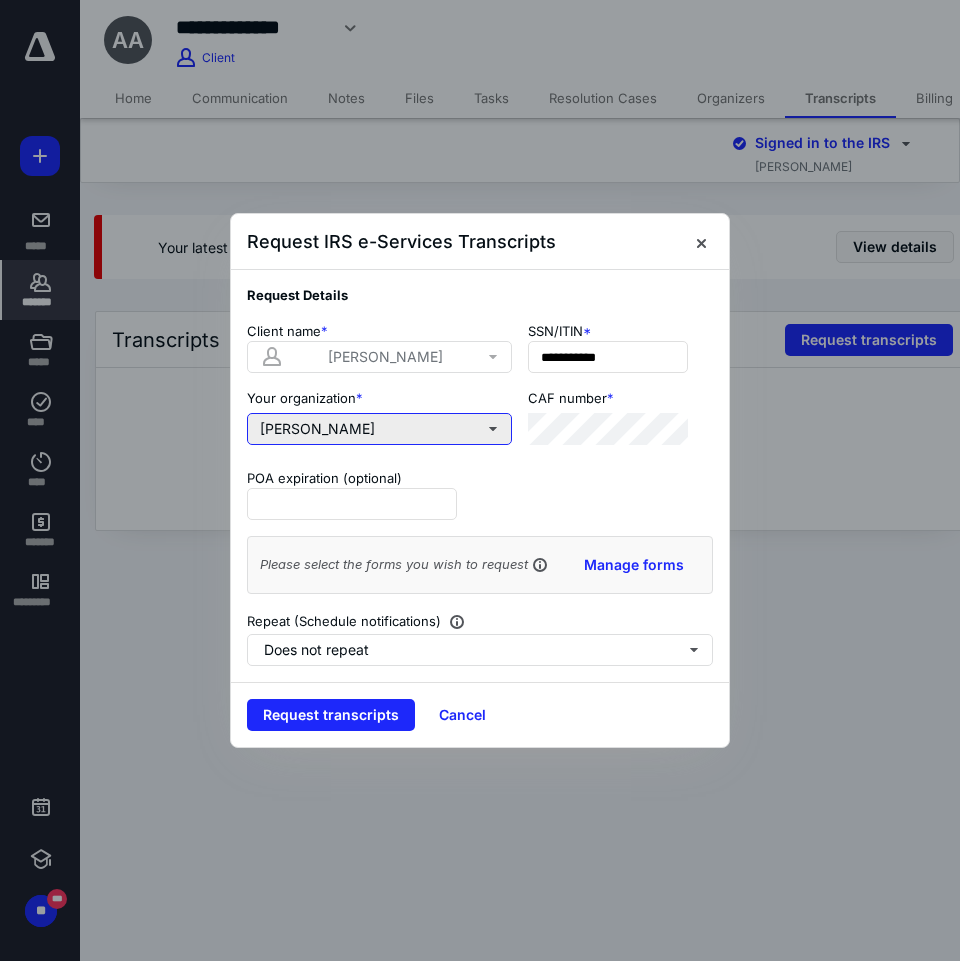 click on "shane mason" at bounding box center [379, 429] 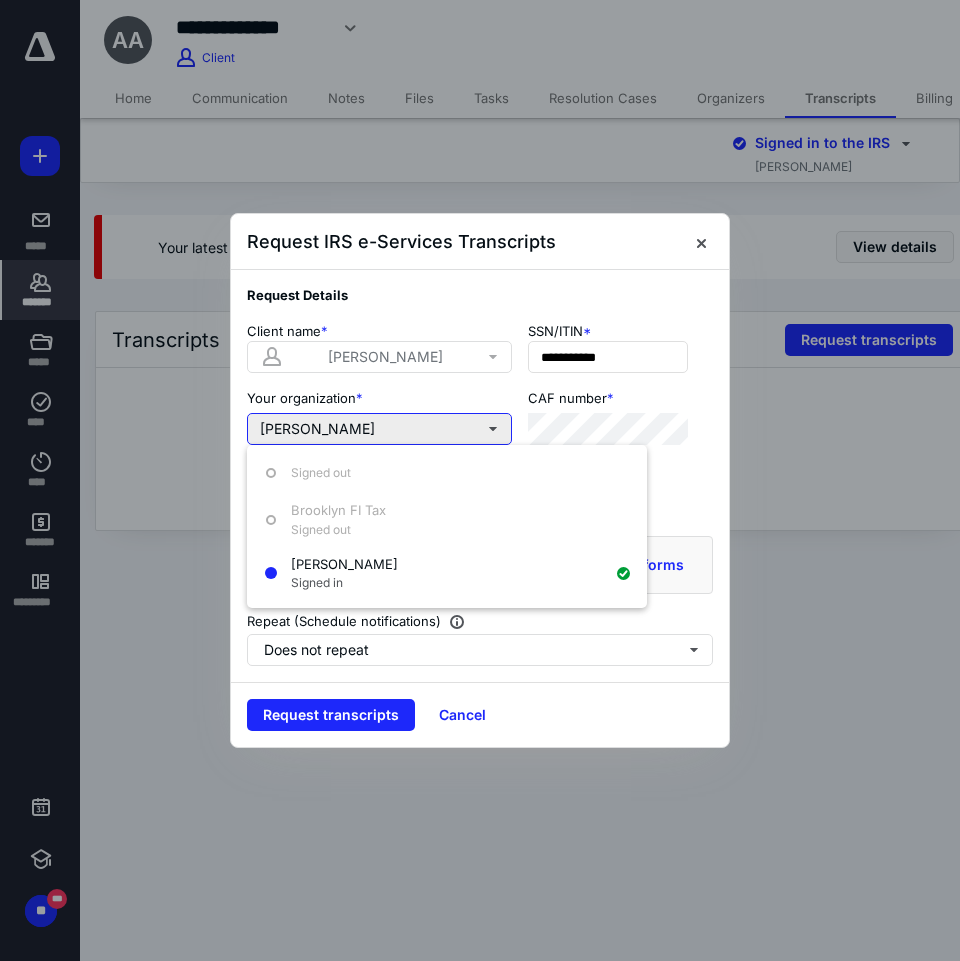 click on "shane mason" at bounding box center [379, 429] 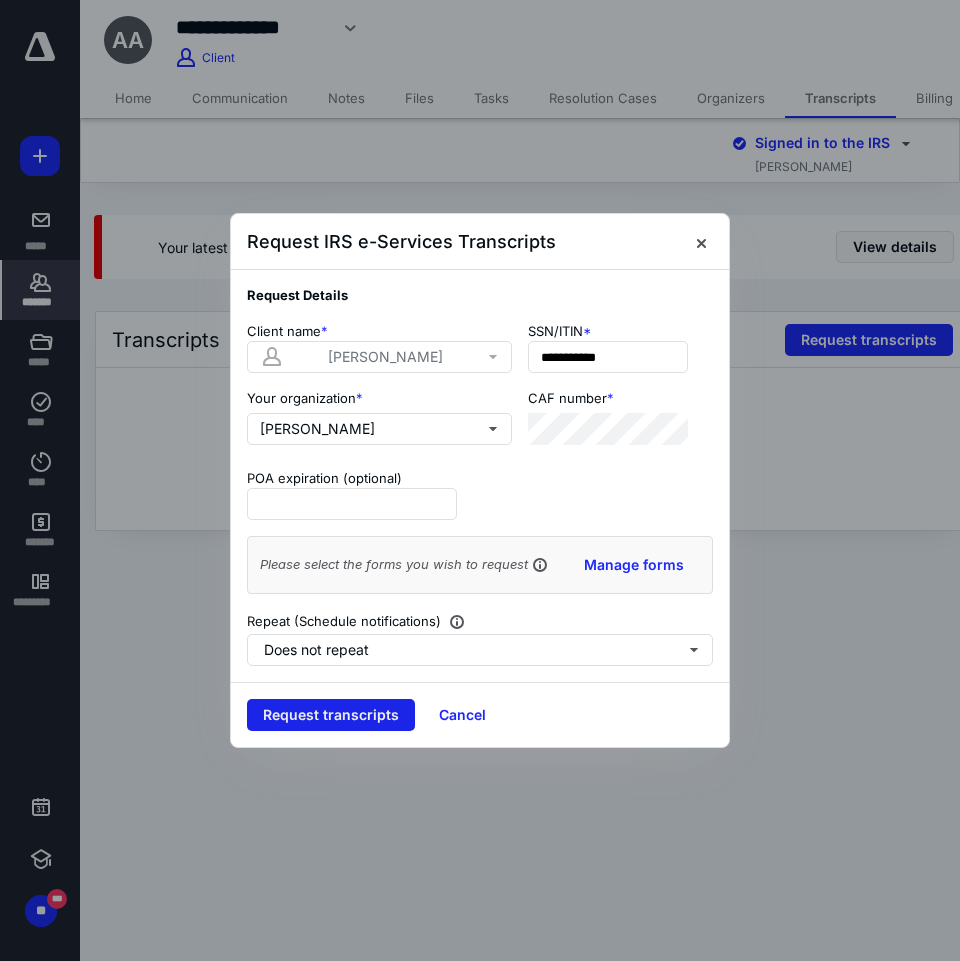 click on "Request transcripts" at bounding box center (331, 715) 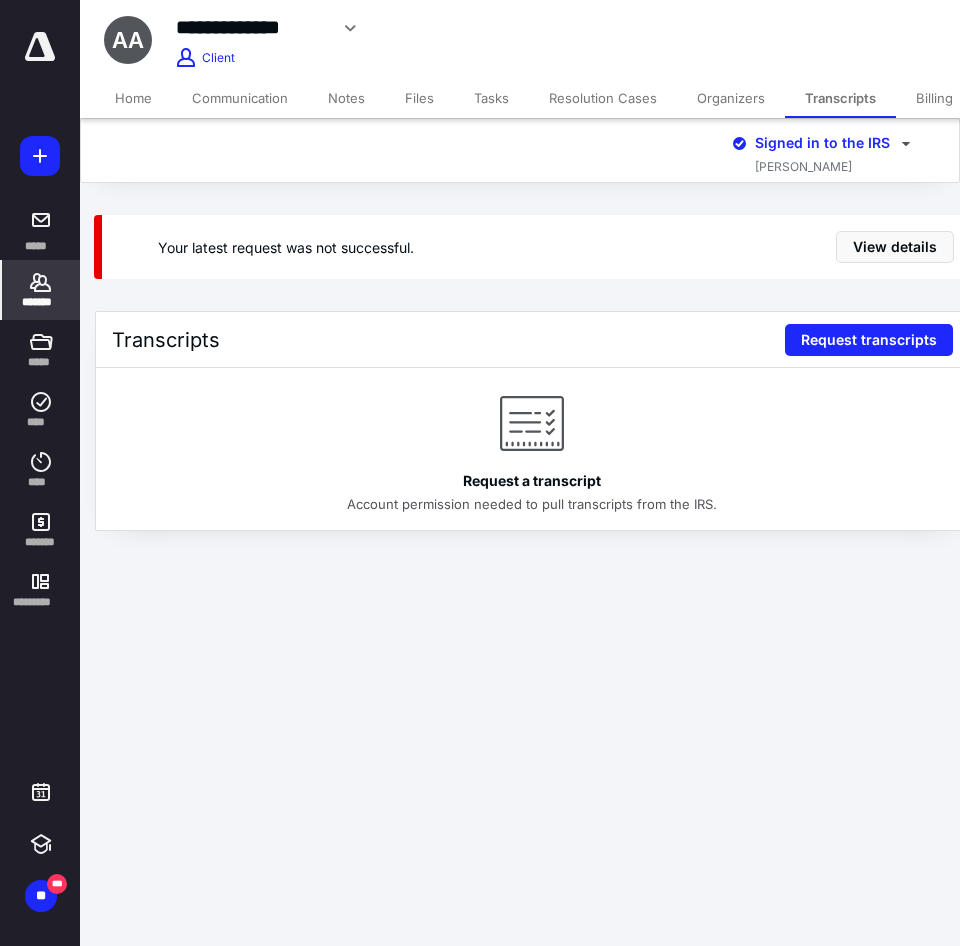 click on "Your latest request was not successful. View details" at bounding box center (536, 247) 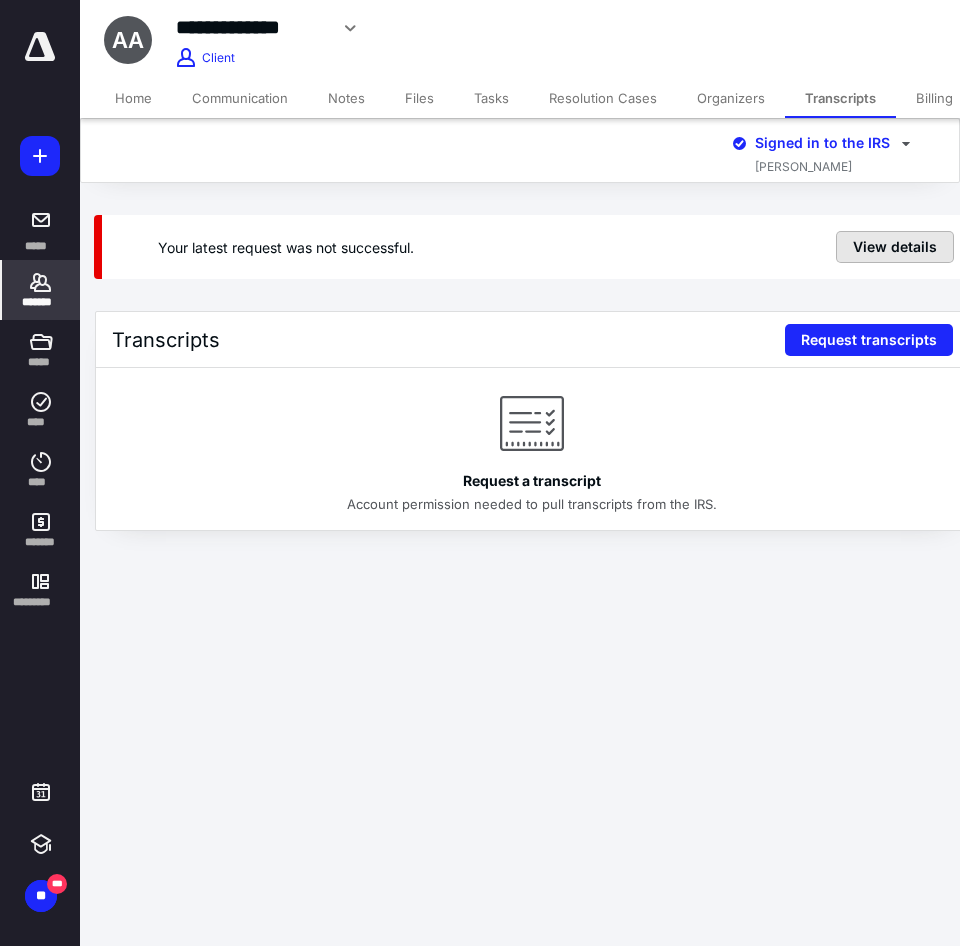 click on "View details" at bounding box center [895, 247] 